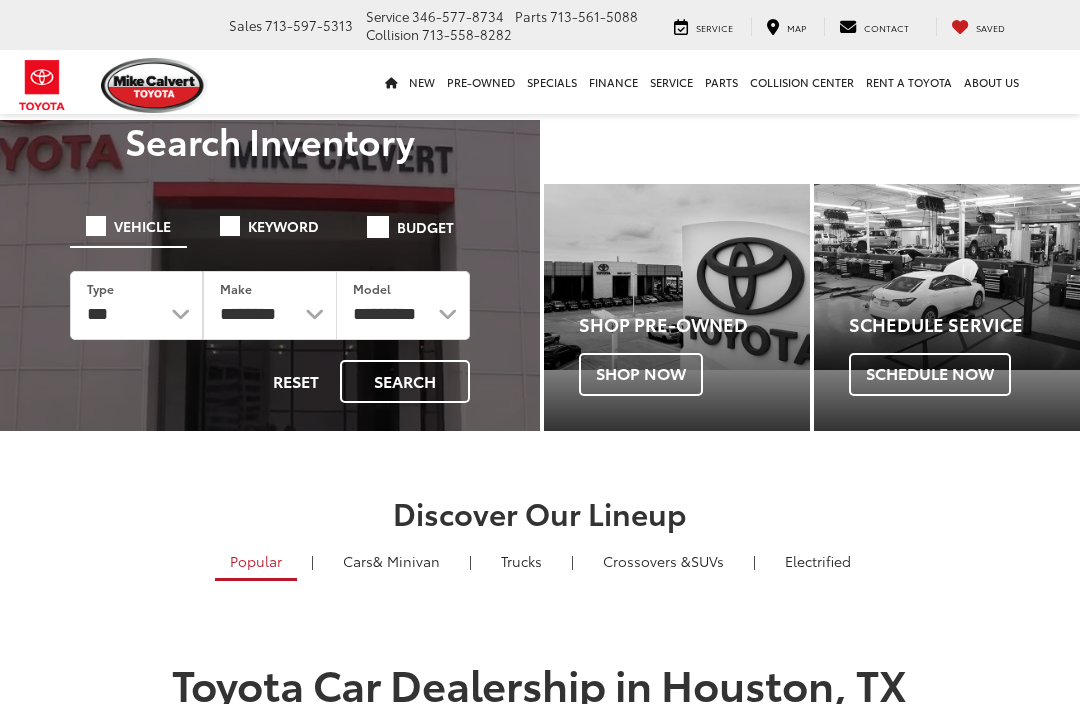 scroll, scrollTop: 0, scrollLeft: 0, axis: both 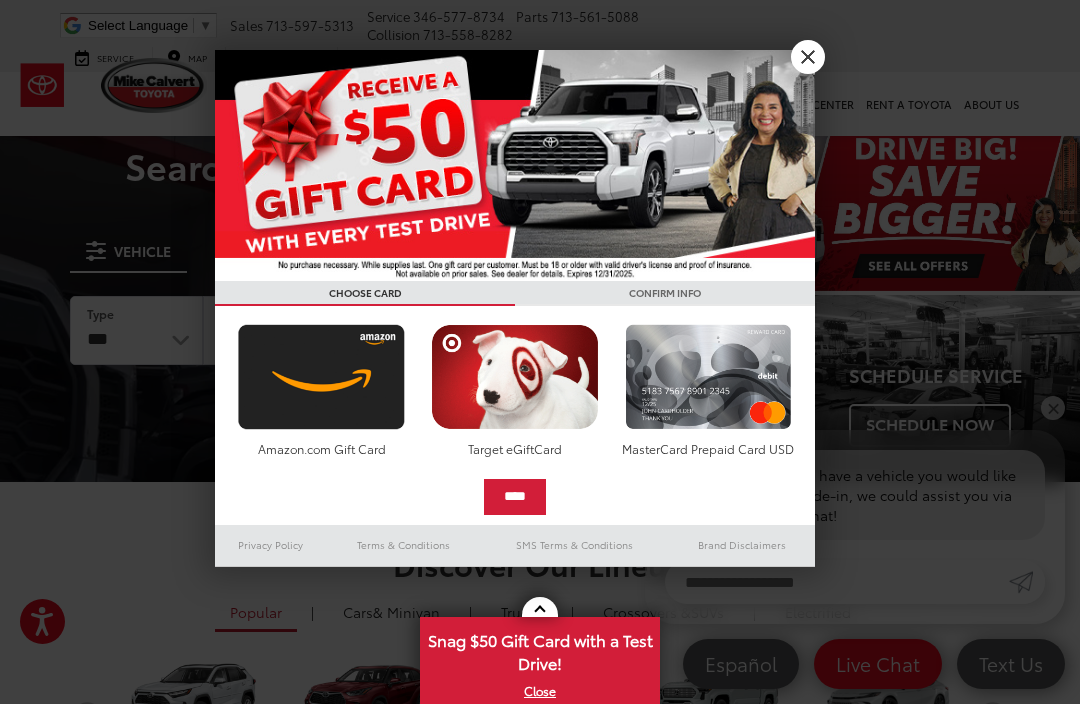 click on "X" at bounding box center (808, 57) 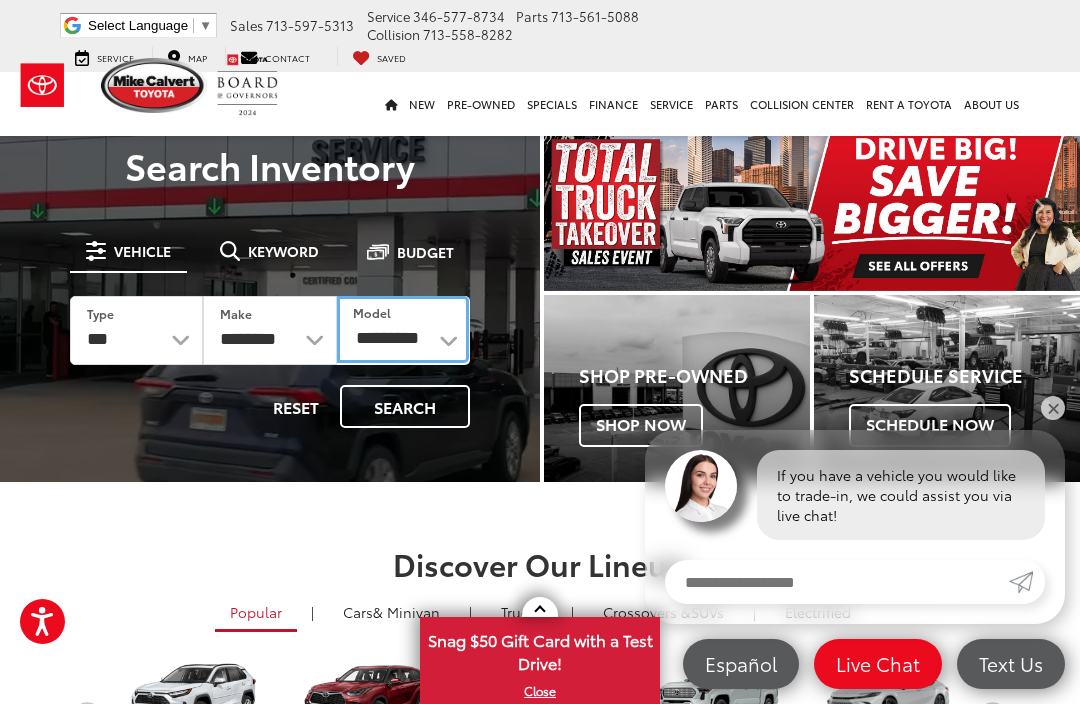 click on "**********" at bounding box center (403, 329) 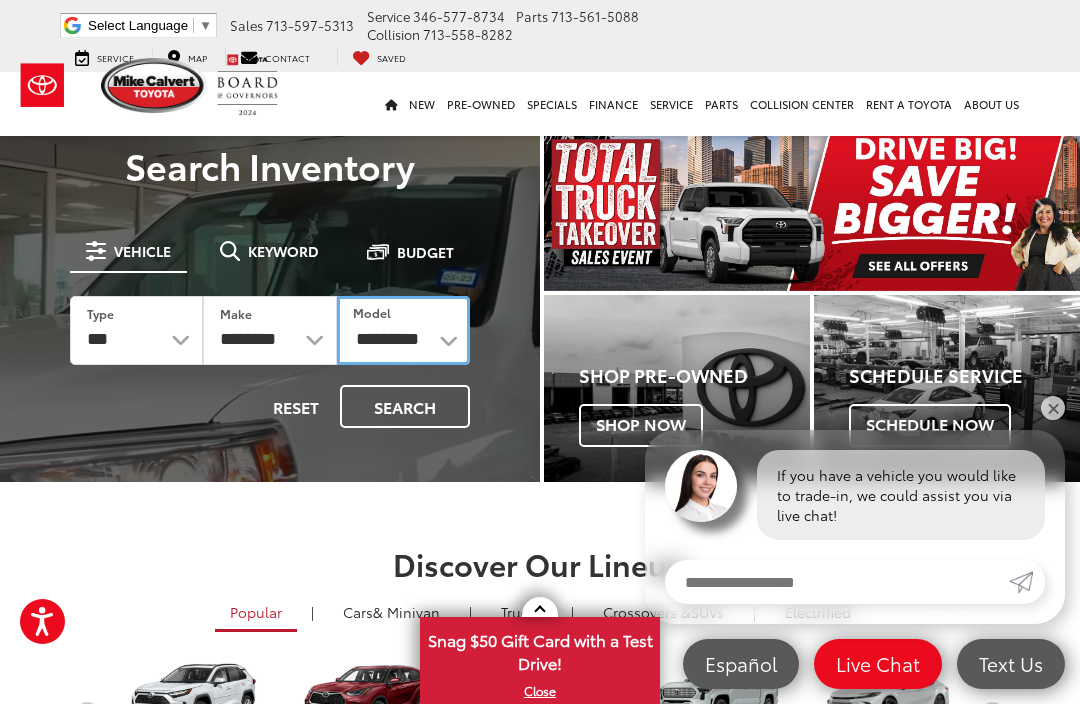 select on "*******" 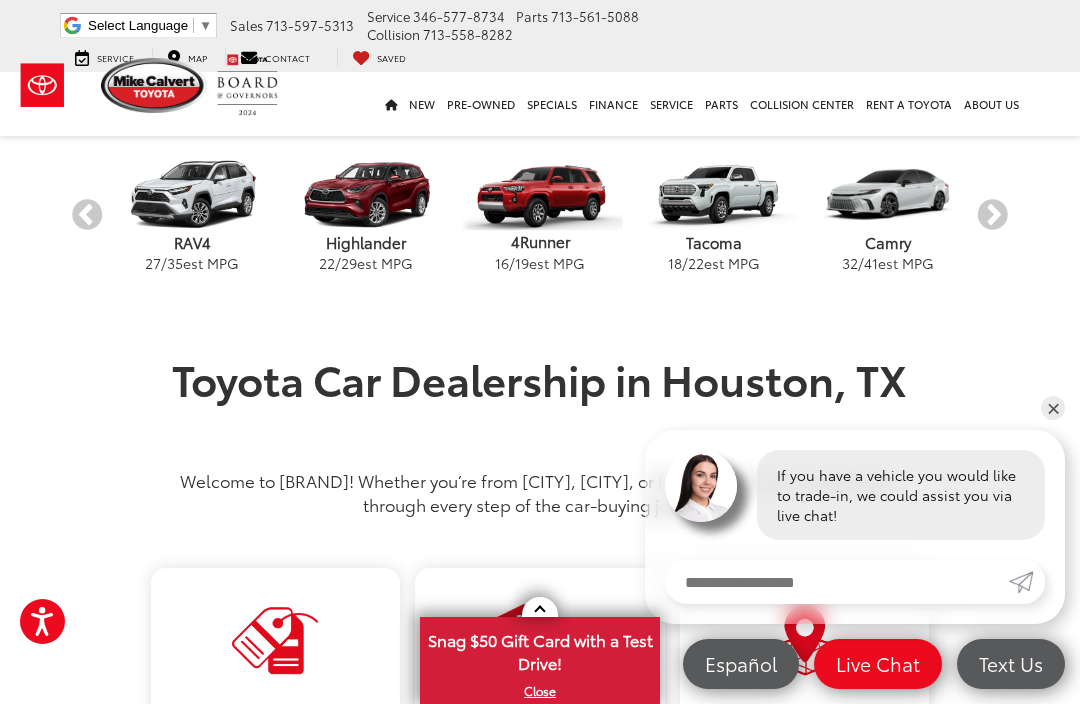 scroll, scrollTop: 498, scrollLeft: 0, axis: vertical 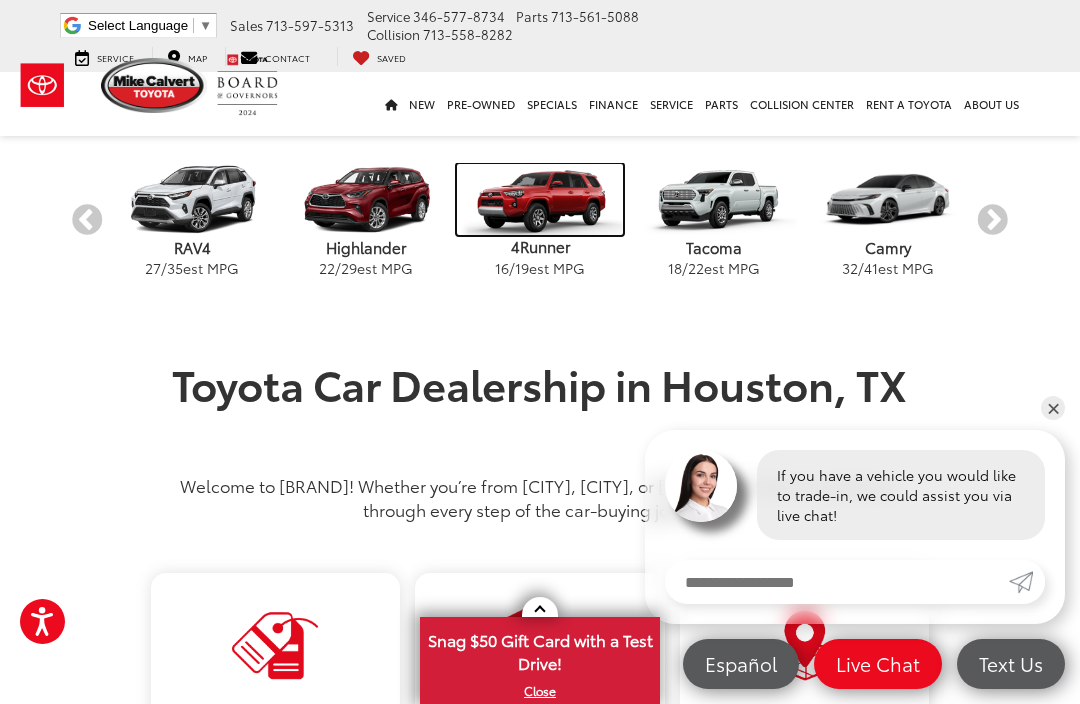 click at bounding box center (539, 199) 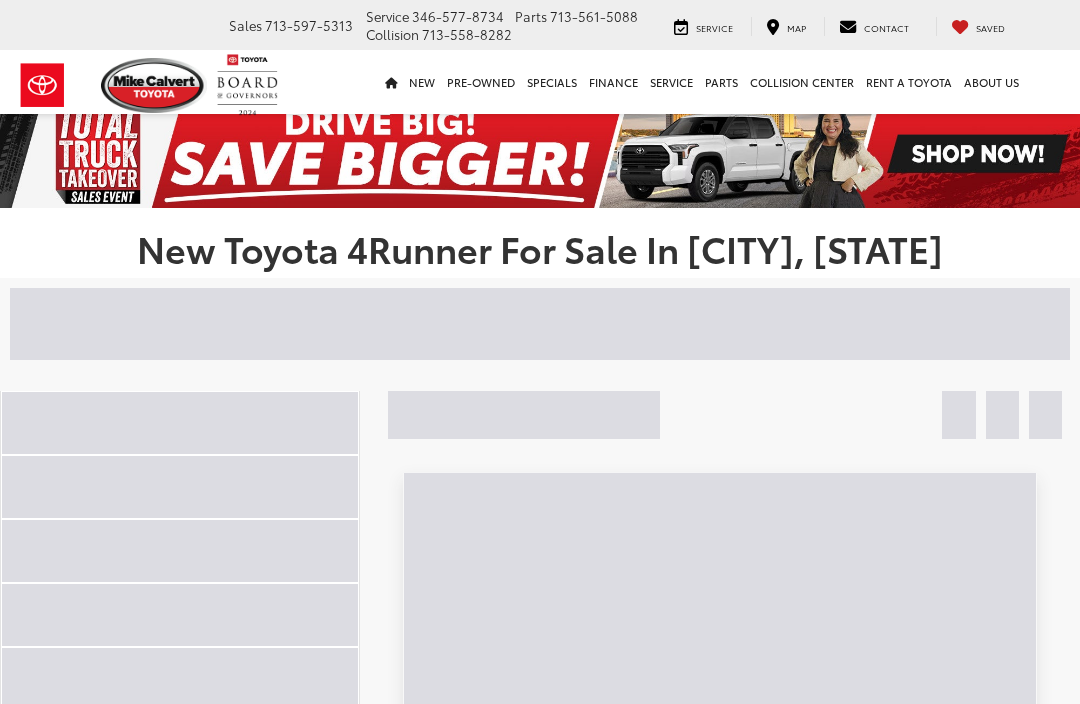 scroll, scrollTop: 0, scrollLeft: 0, axis: both 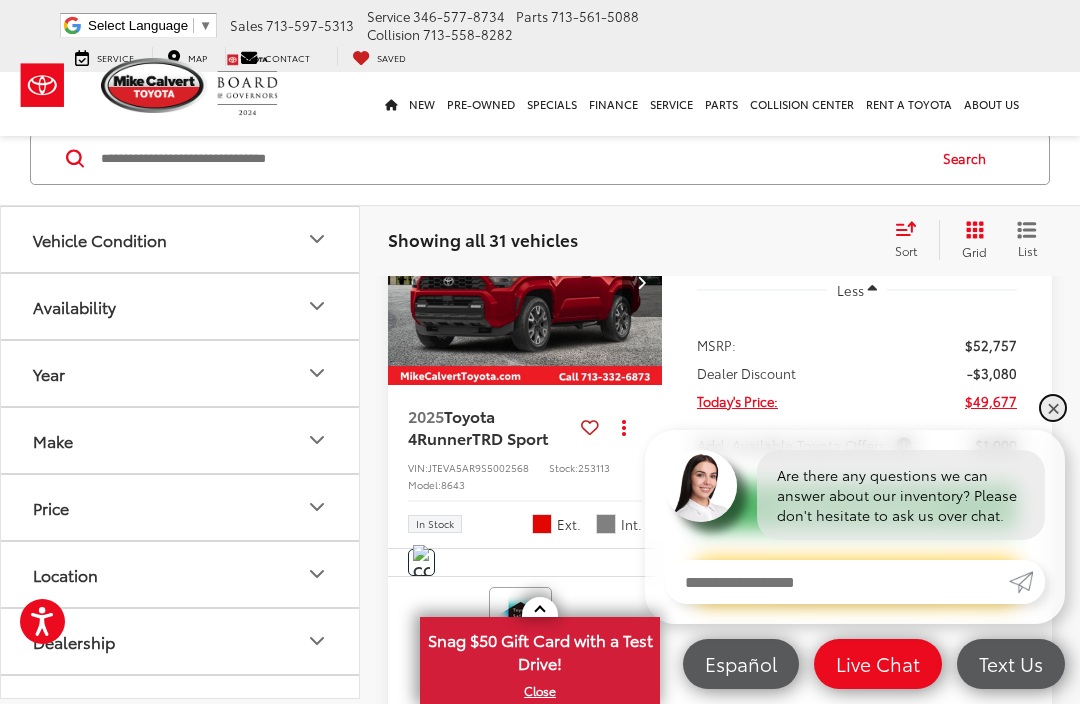 click on "✕" at bounding box center (1053, 408) 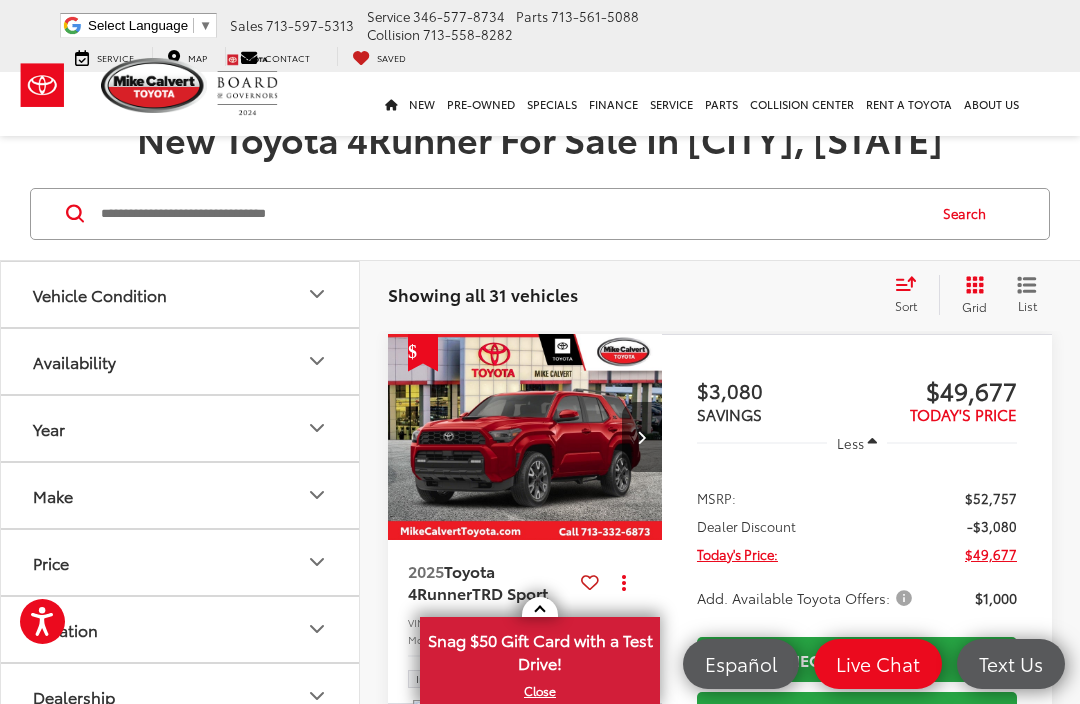 scroll, scrollTop: 129, scrollLeft: 0, axis: vertical 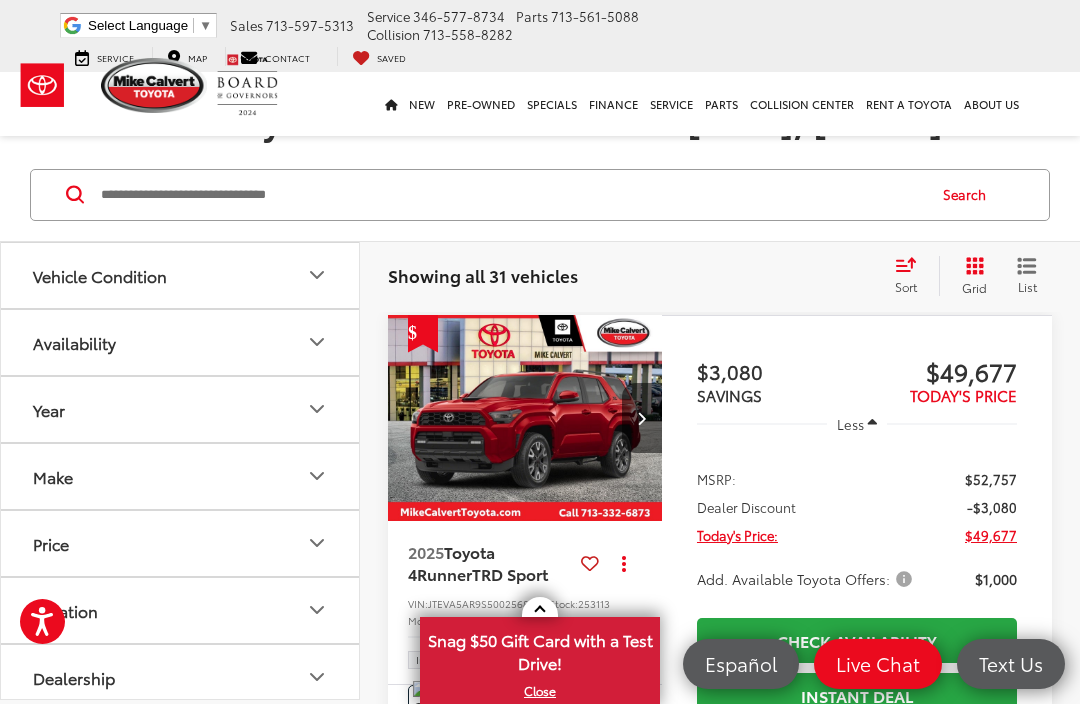 click at bounding box center (641, 418) 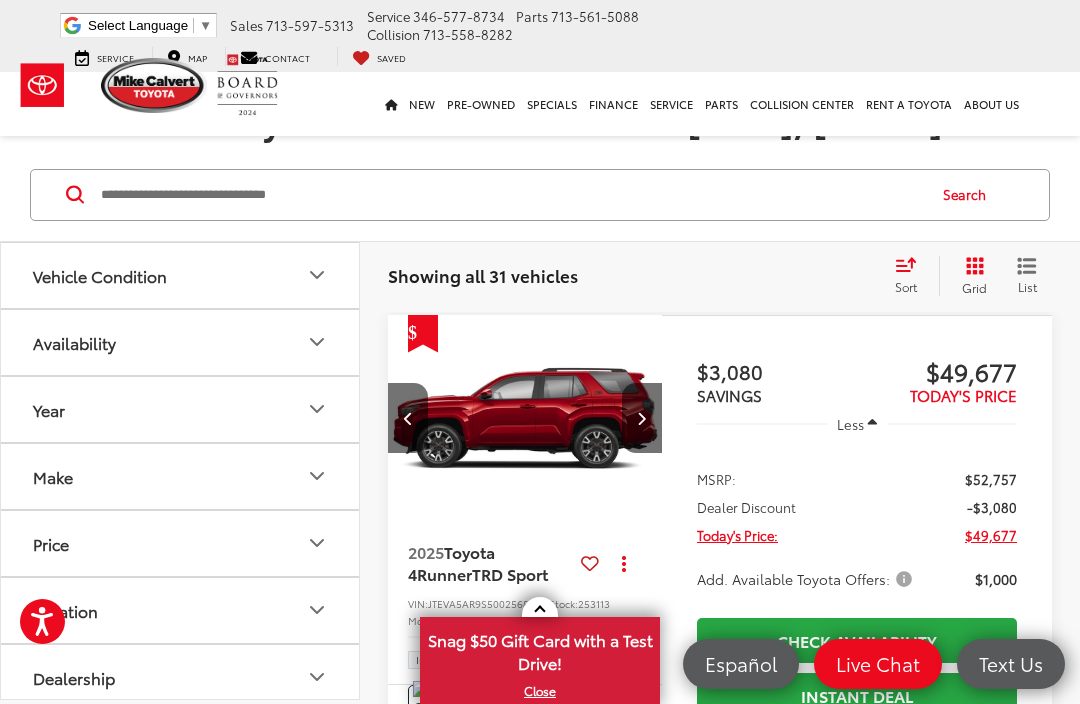 click at bounding box center [642, 418] 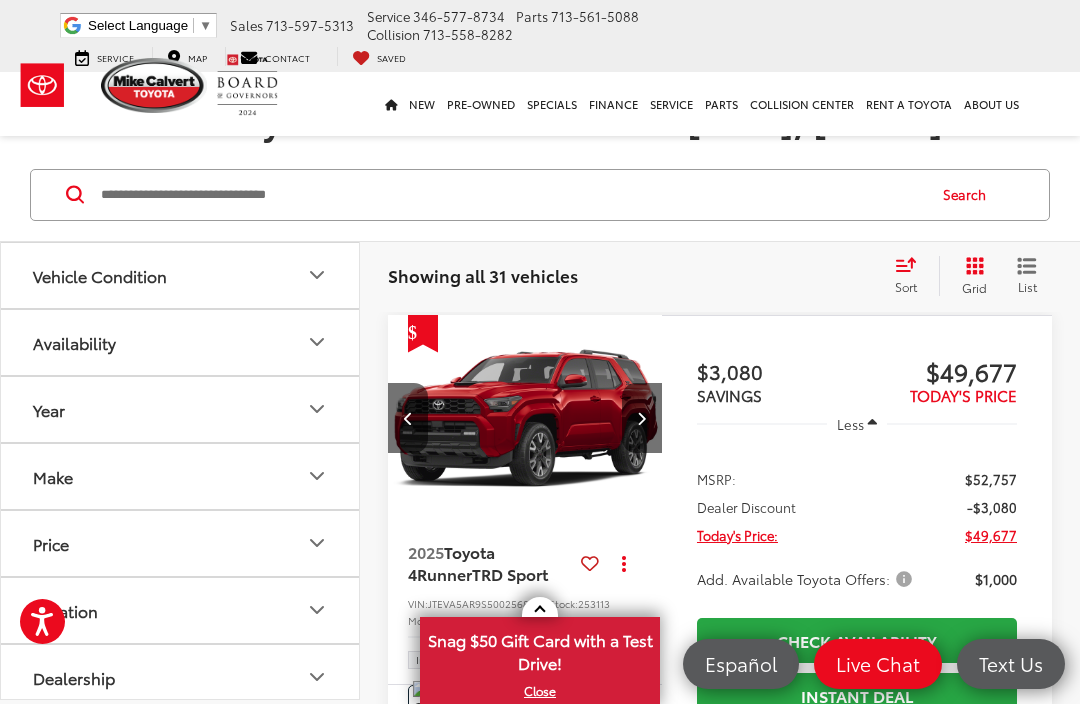click at bounding box center (642, 418) 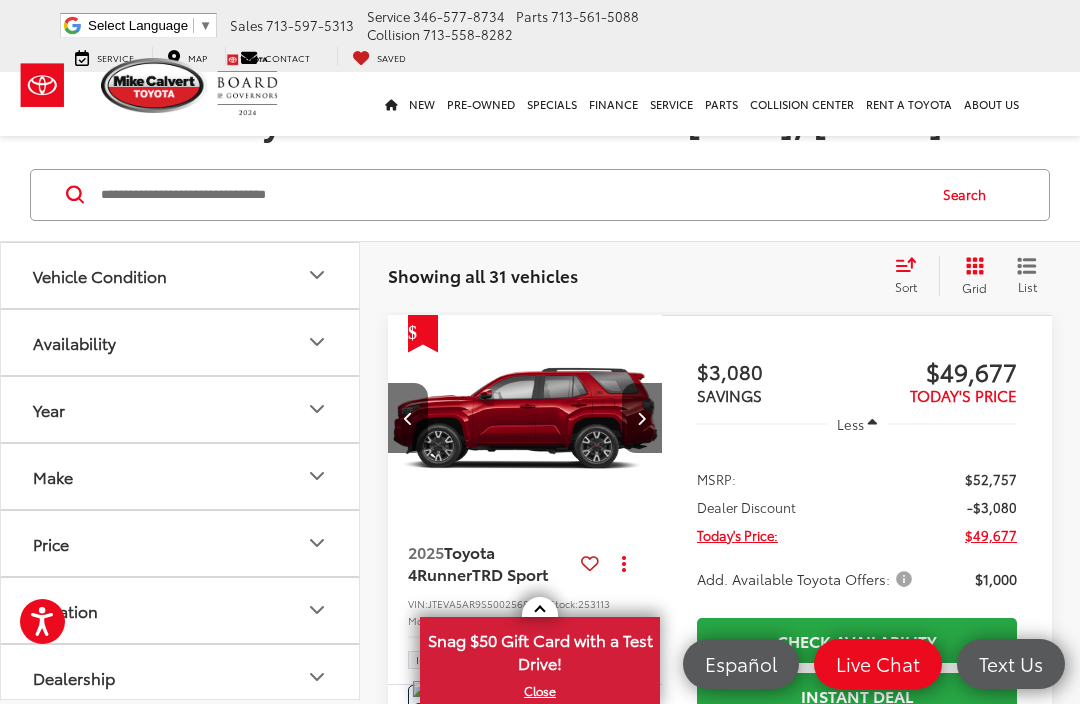 click at bounding box center (642, 418) 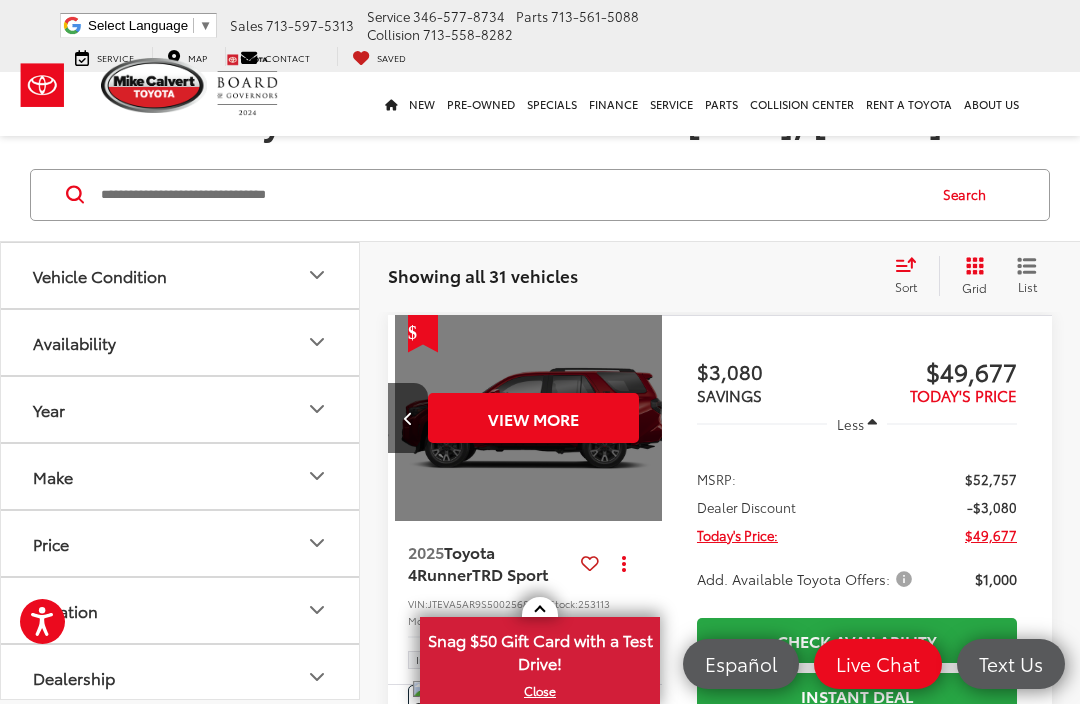click on "View More" at bounding box center [533, 418] 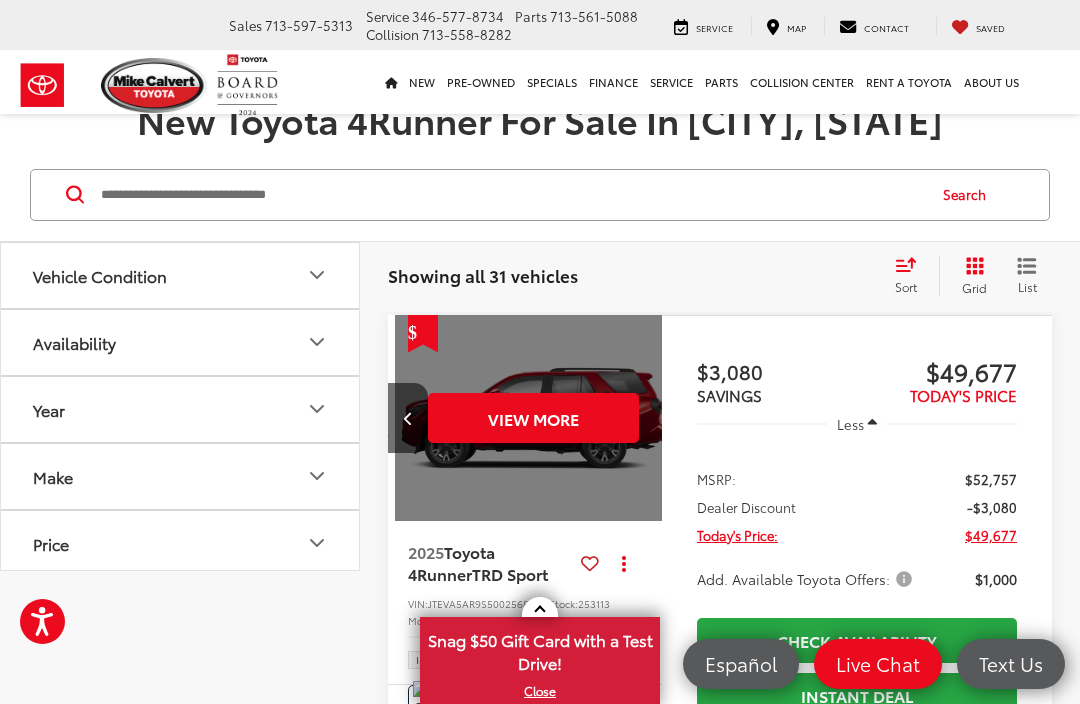 scroll, scrollTop: 195, scrollLeft: 0, axis: vertical 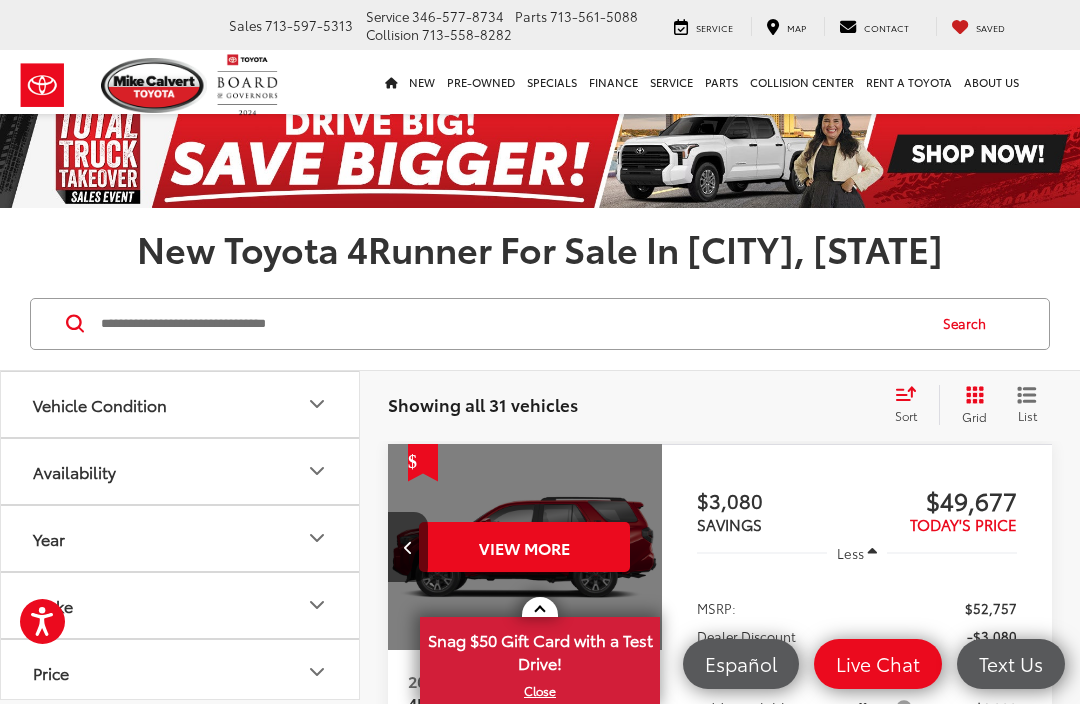 click on "Sort" at bounding box center [912, 405] 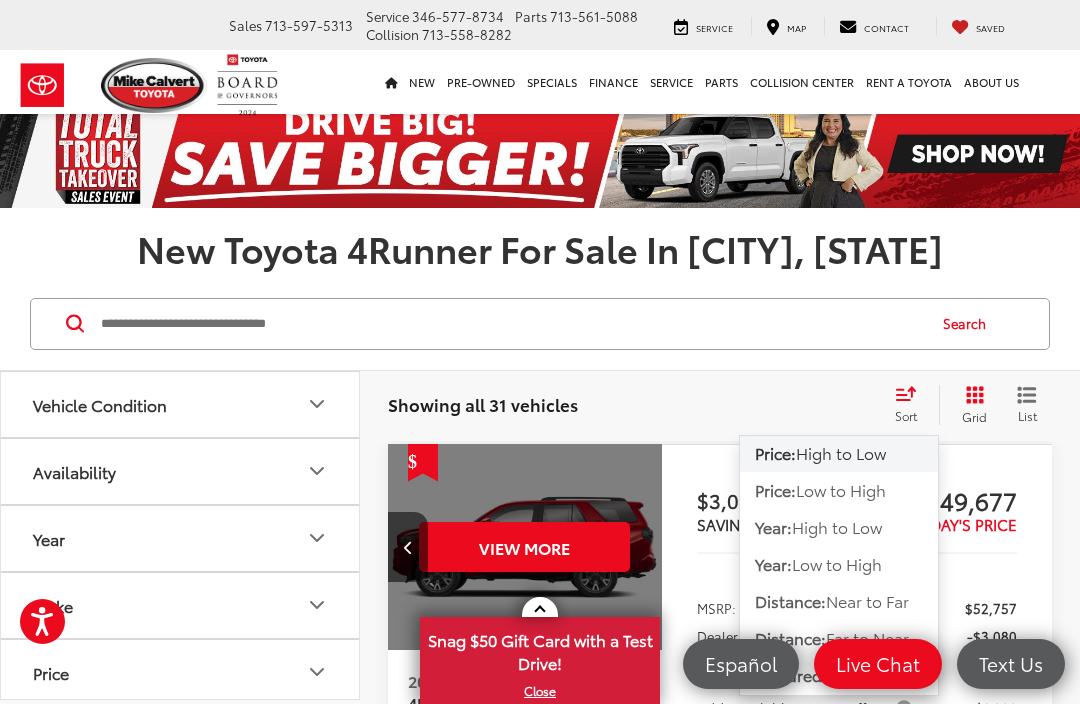 click on "Low to High" at bounding box center [841, 489] 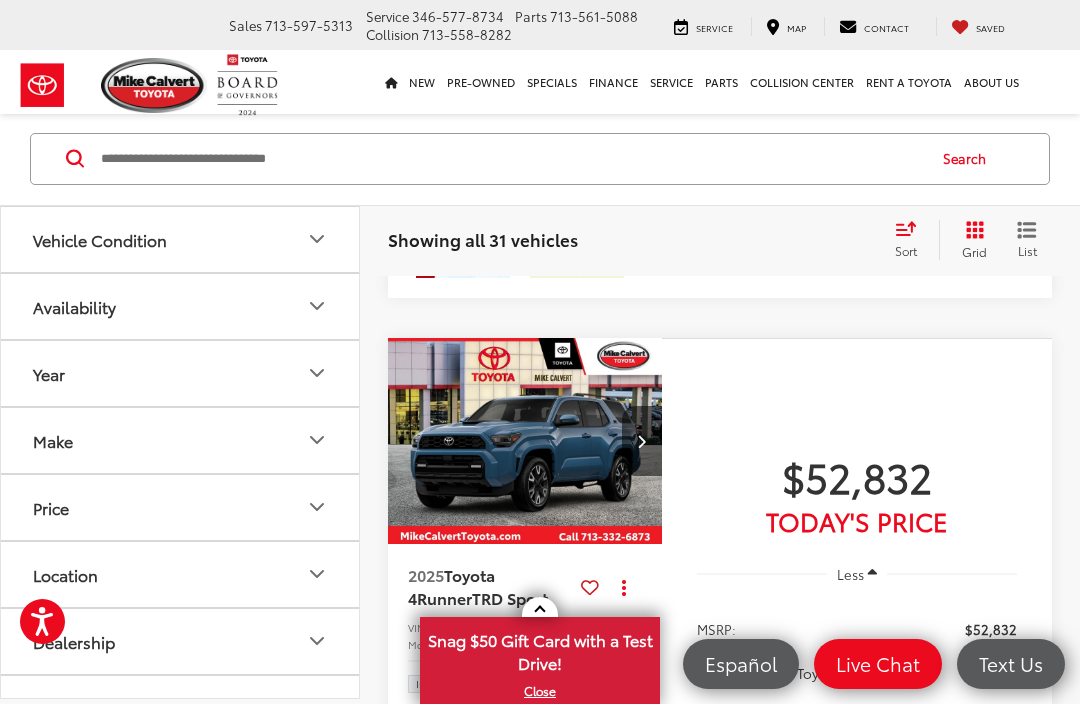 scroll, scrollTop: 6569, scrollLeft: 0, axis: vertical 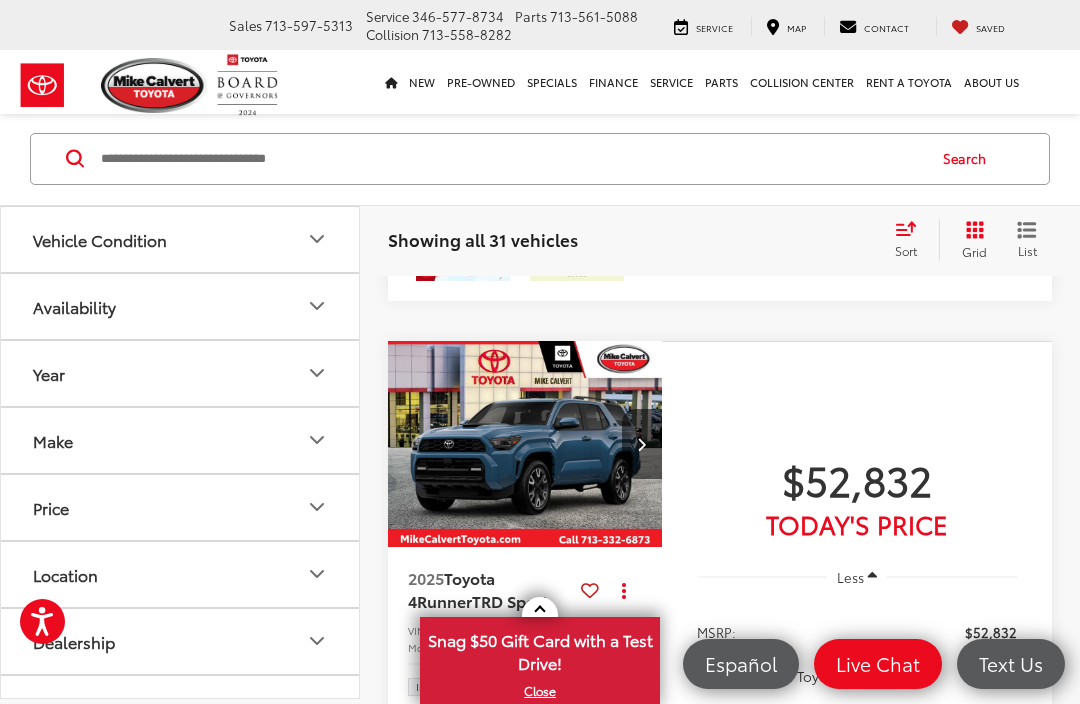 click on "Toyota 4Runner" at bounding box center [451, -82] 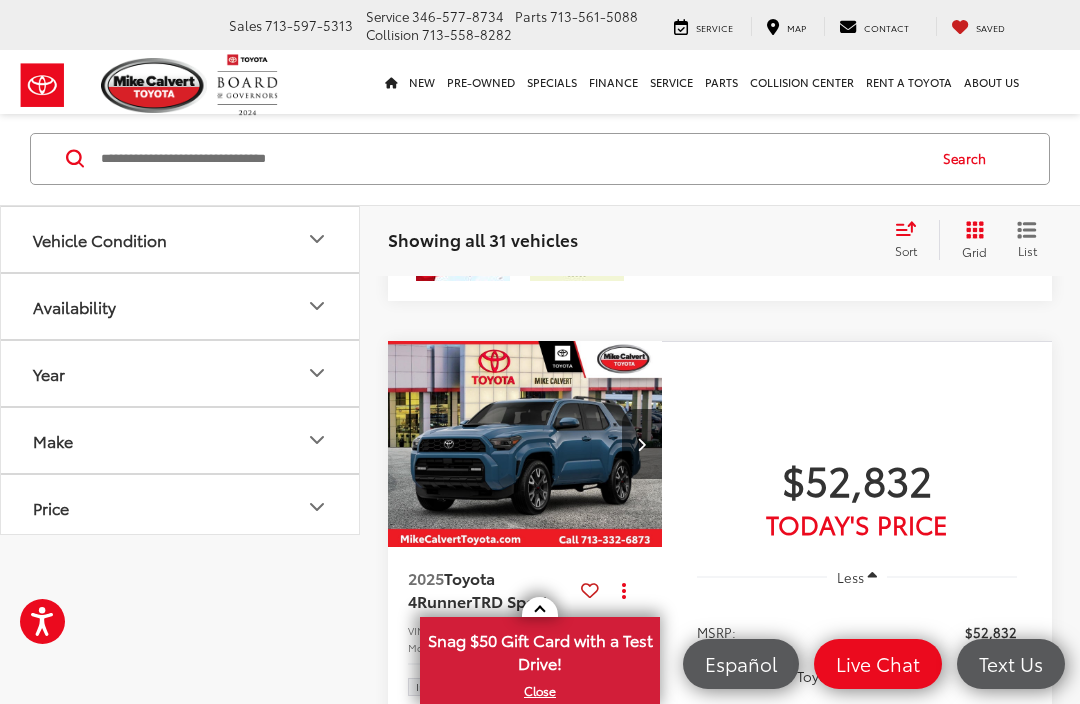 scroll, scrollTop: 6635, scrollLeft: 0, axis: vertical 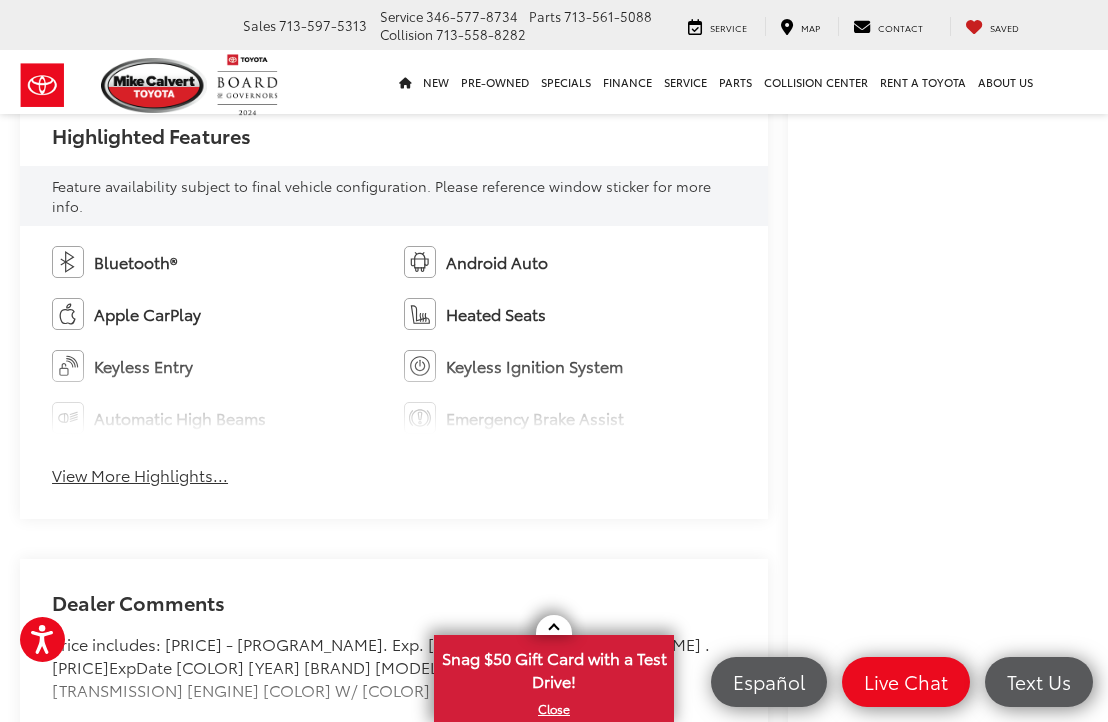 click on "View More Highlights..." at bounding box center [140, 475] 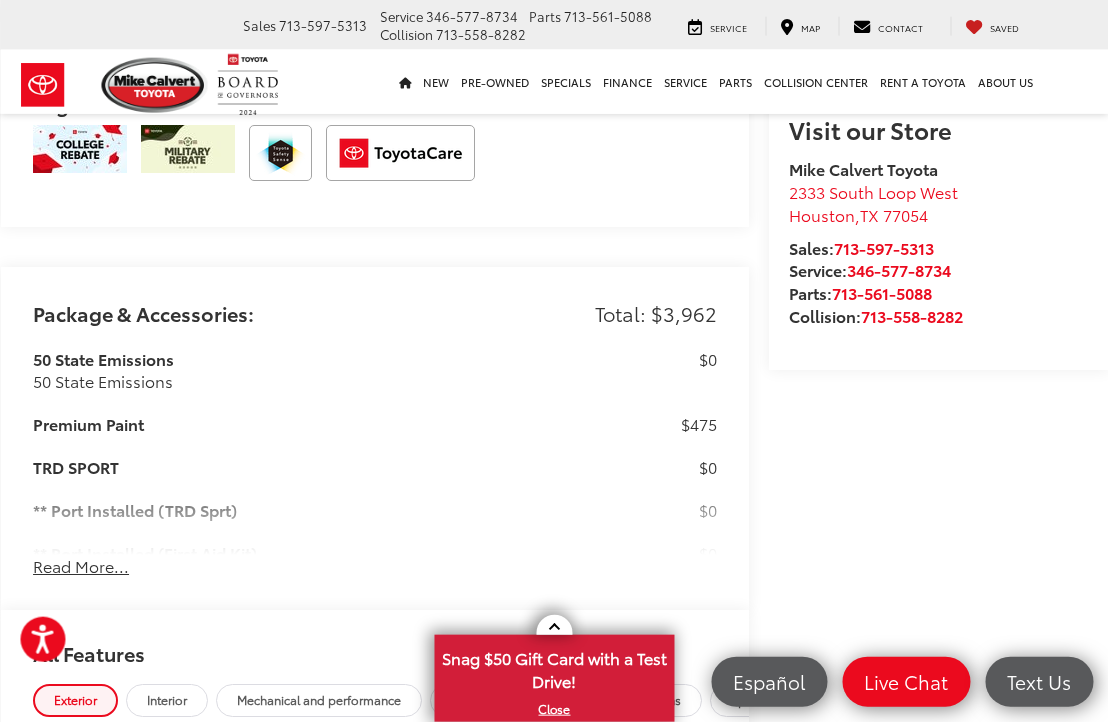 scroll, scrollTop: 2124, scrollLeft: 19, axis: both 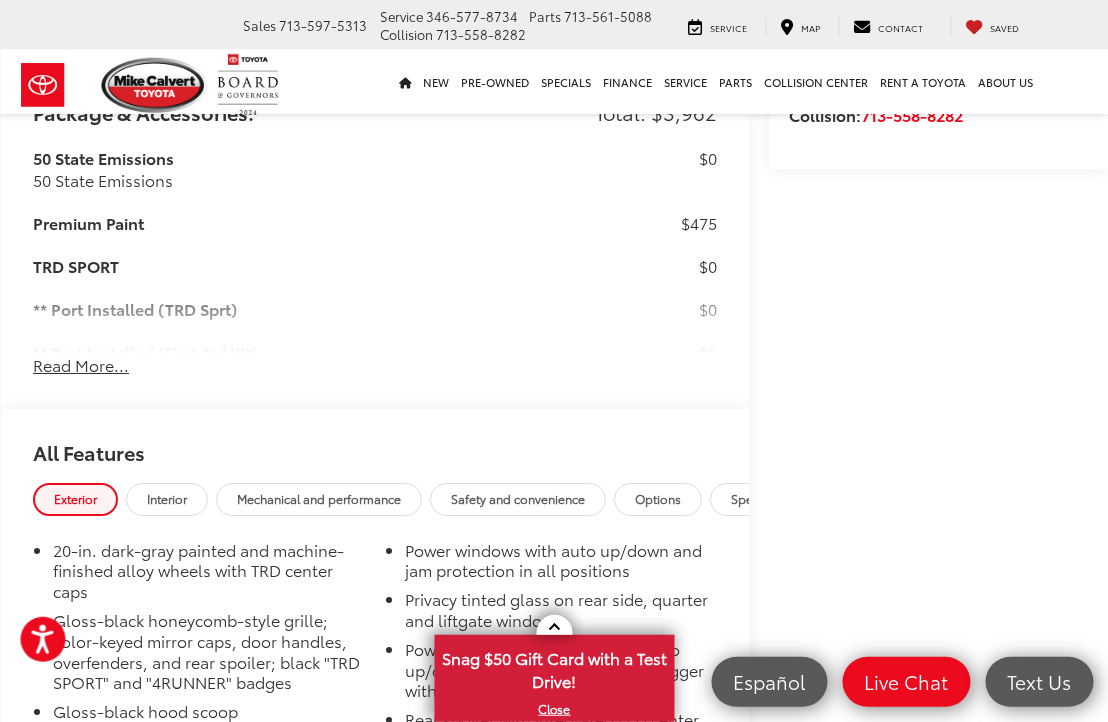 click on "Read More..." at bounding box center (81, 365) 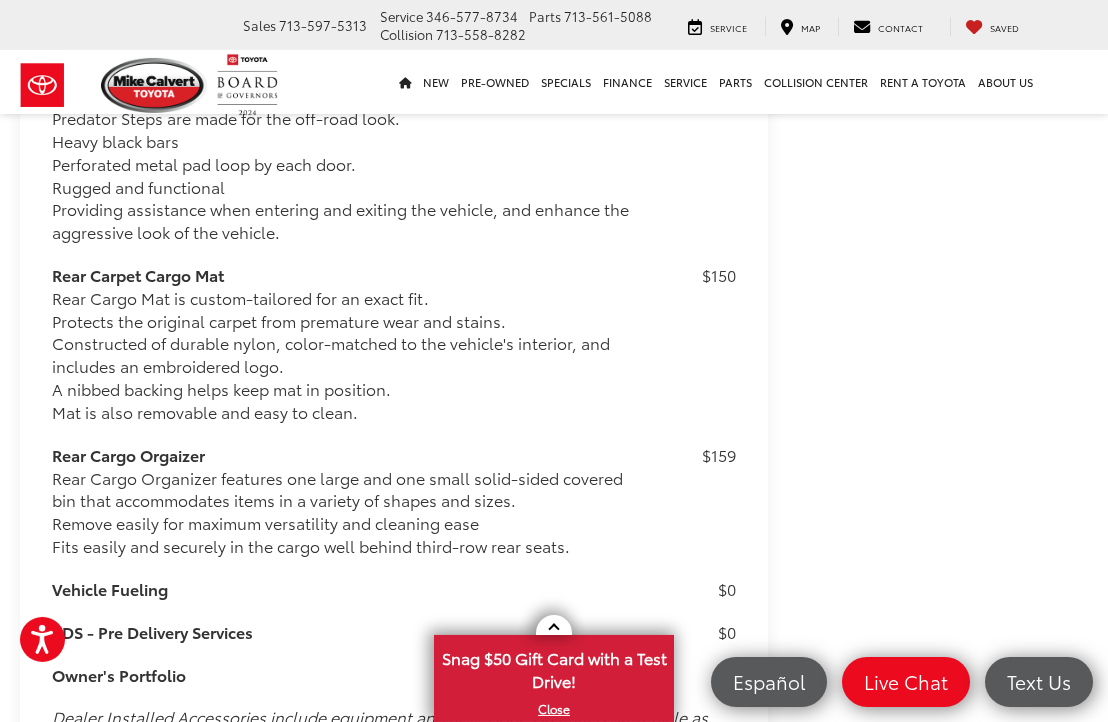 scroll, scrollTop: 4027, scrollLeft: 0, axis: vertical 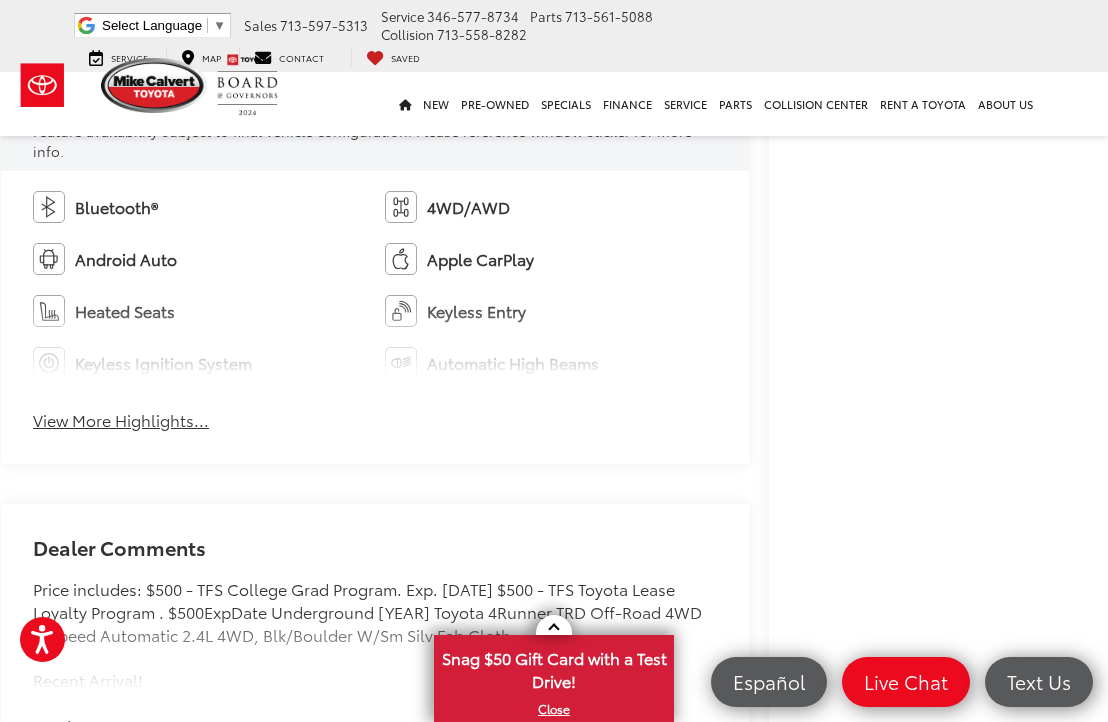 click on "View More Highlights..." at bounding box center [121, 420] 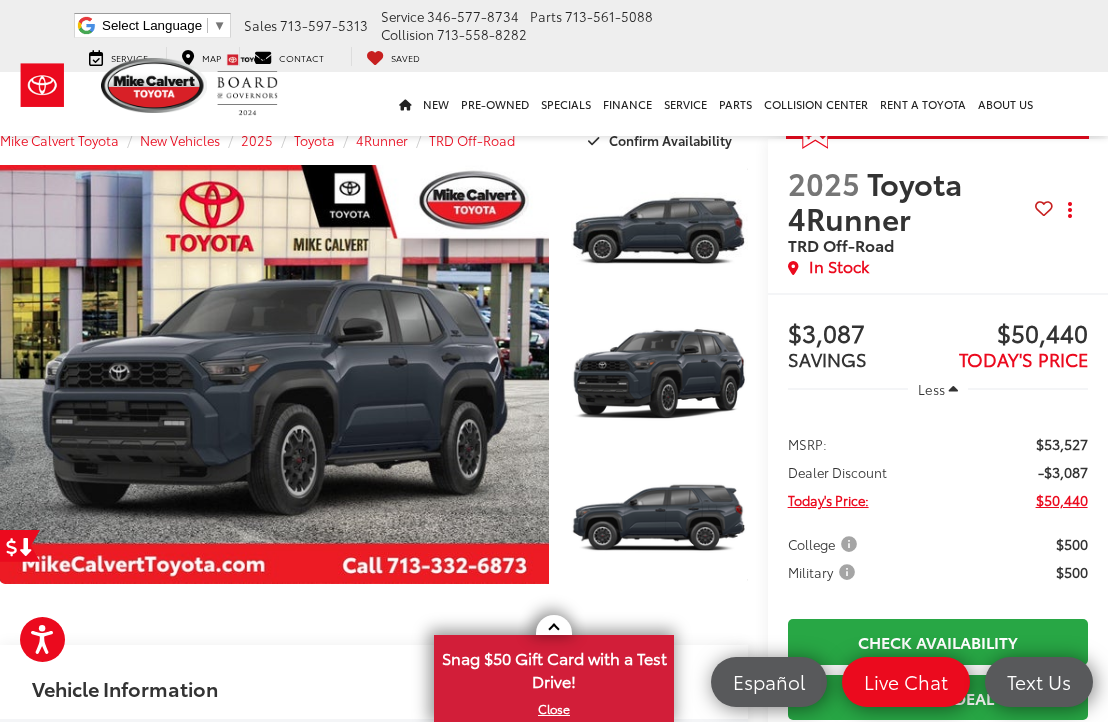 scroll, scrollTop: 16, scrollLeft: 19, axis: both 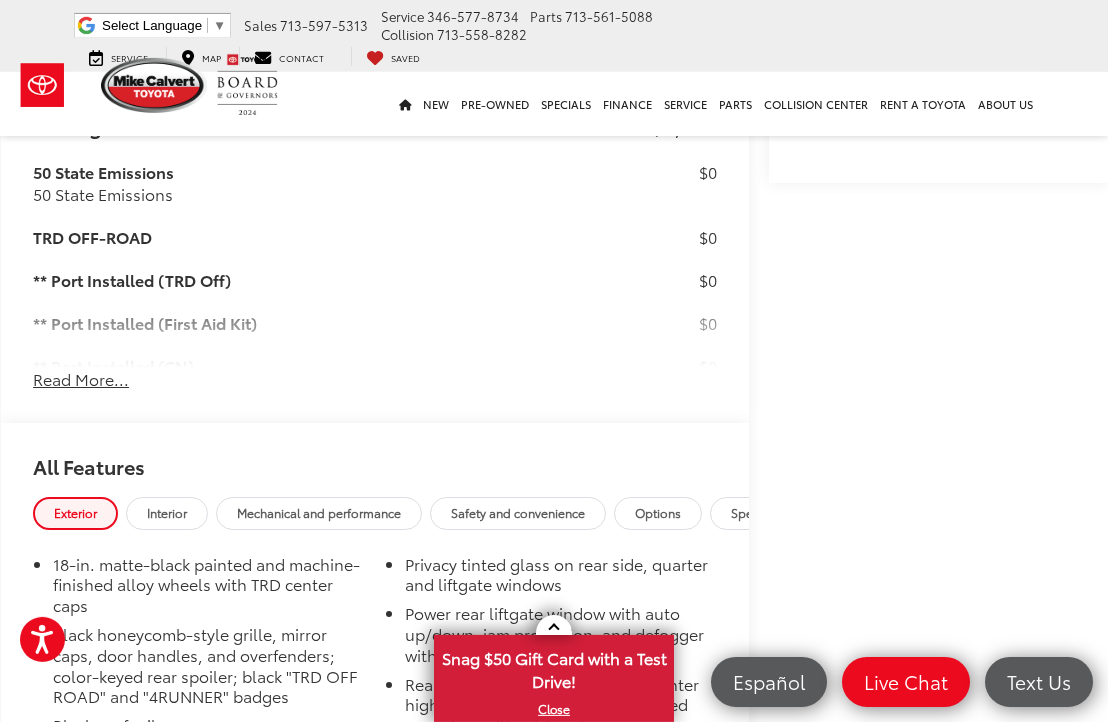 click on "Read More..." at bounding box center [81, 379] 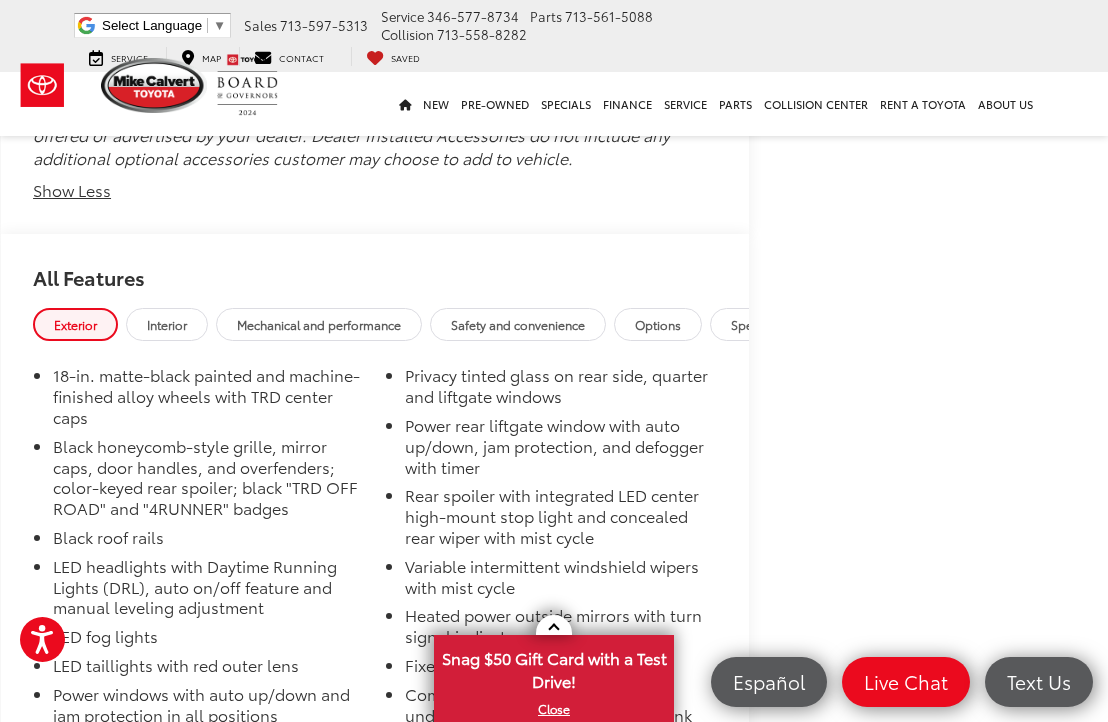 scroll, scrollTop: 4437, scrollLeft: 19, axis: both 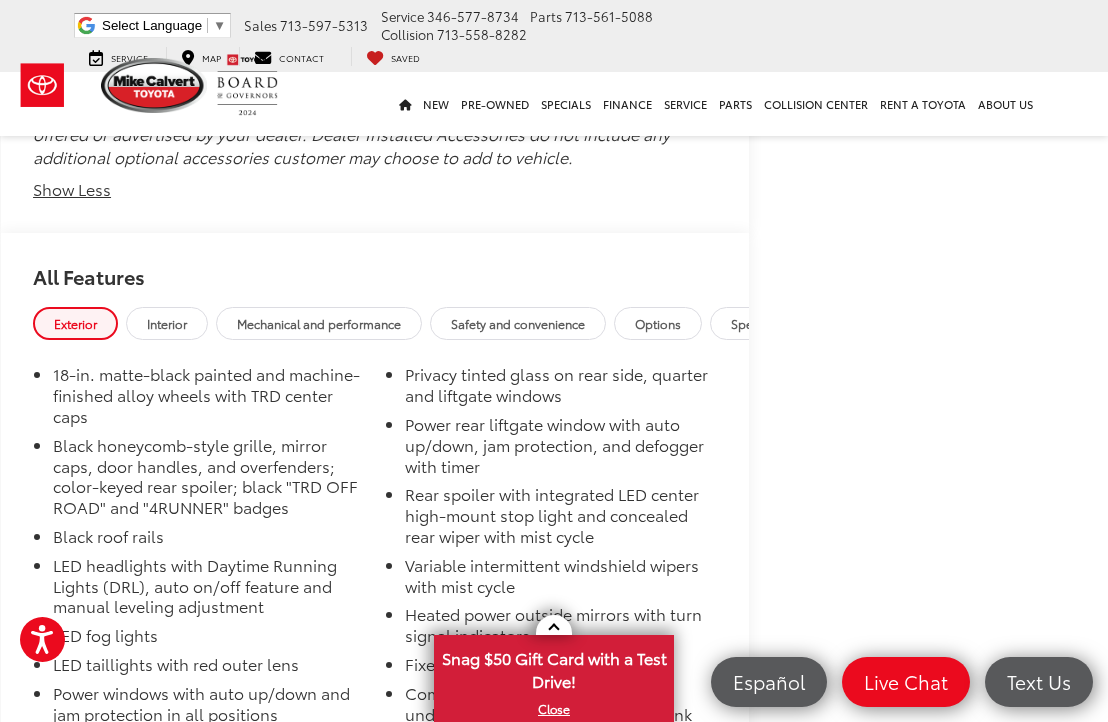 click on "Interior" at bounding box center (167, 323) 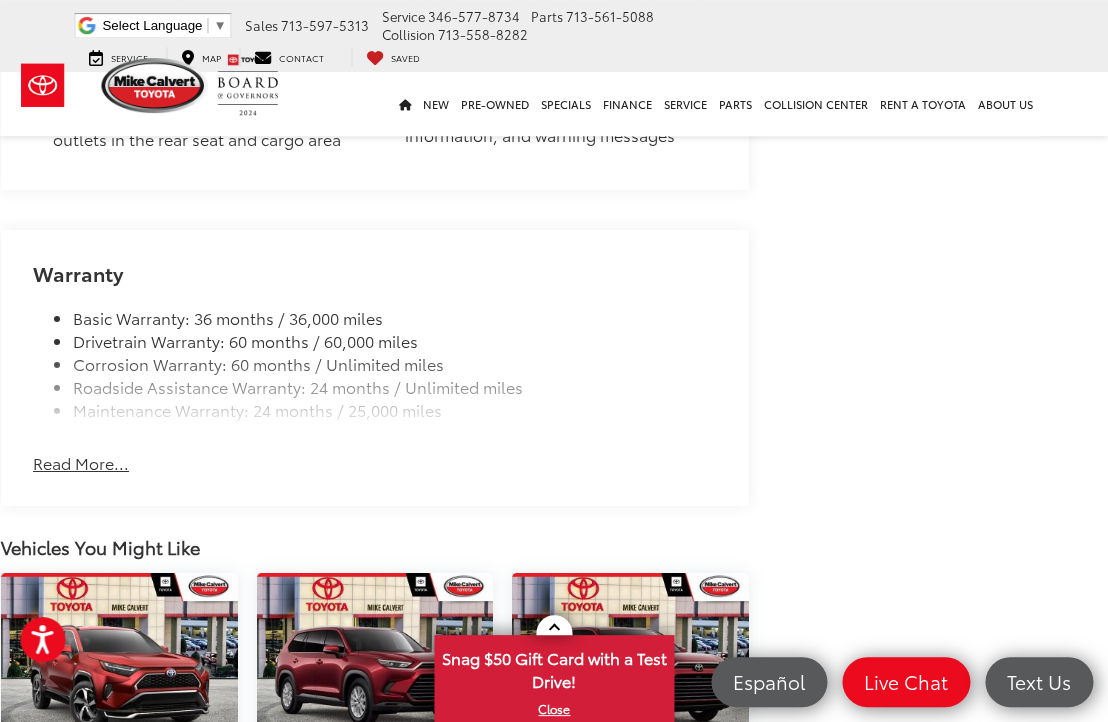 scroll, scrollTop: 5111, scrollLeft: 19, axis: both 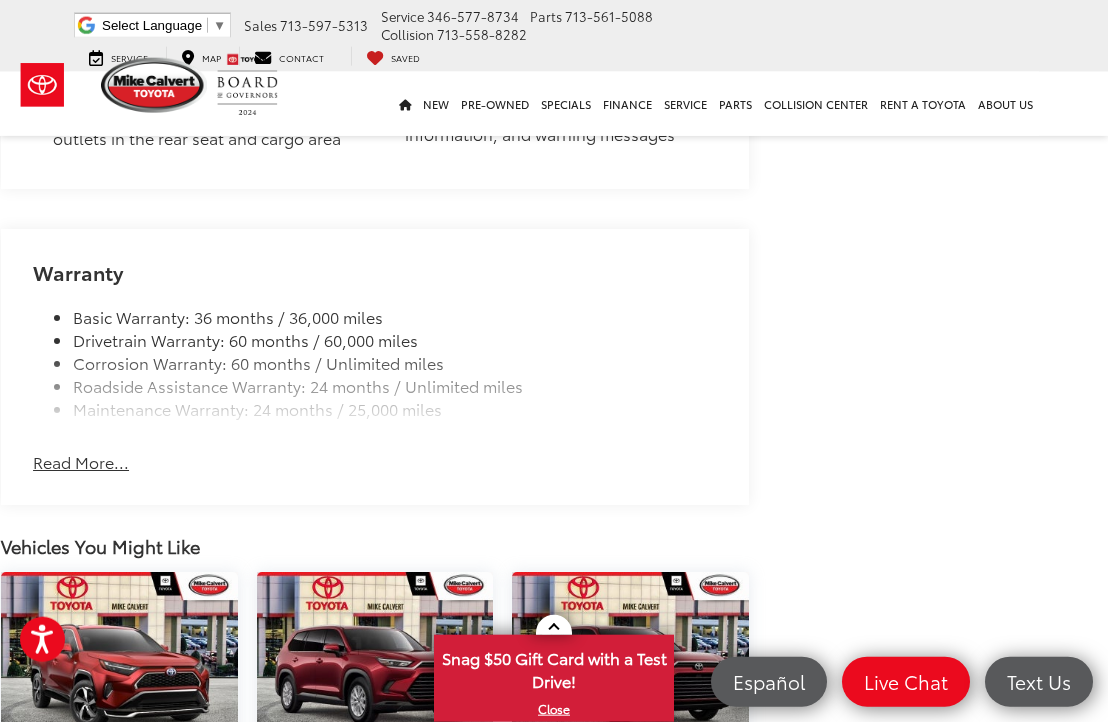 click on "Read More..." at bounding box center (81, 462) 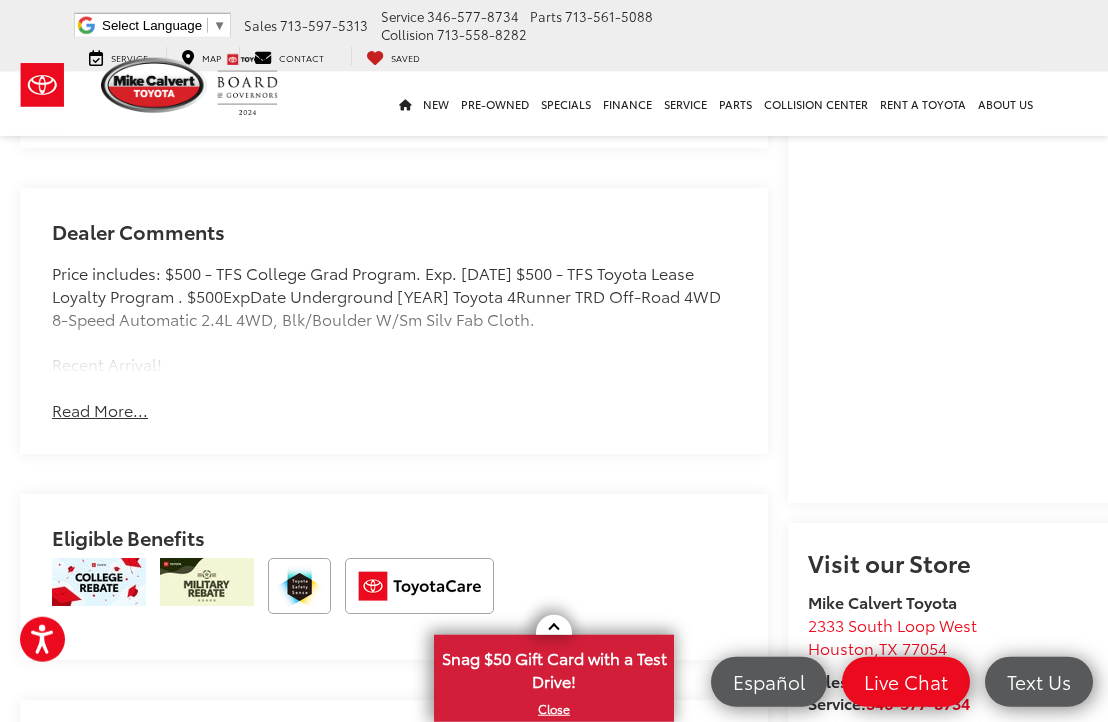 scroll, scrollTop: 1623, scrollLeft: 0, axis: vertical 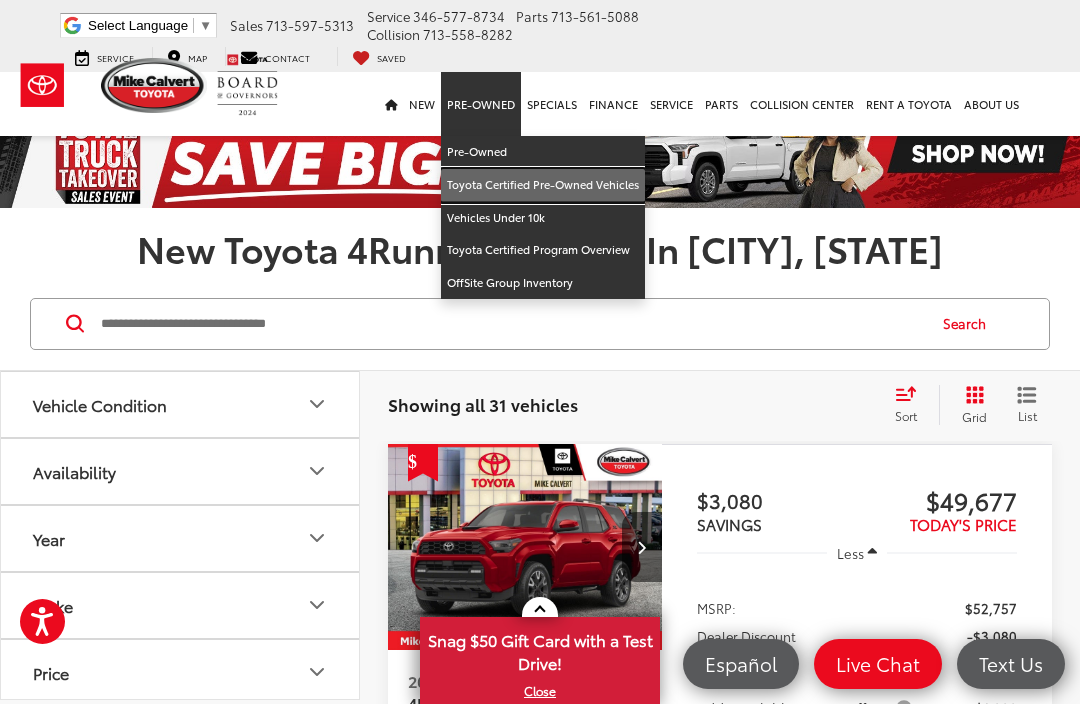 click on "Toyota Certified Pre-Owned Vehicles" at bounding box center [543, 185] 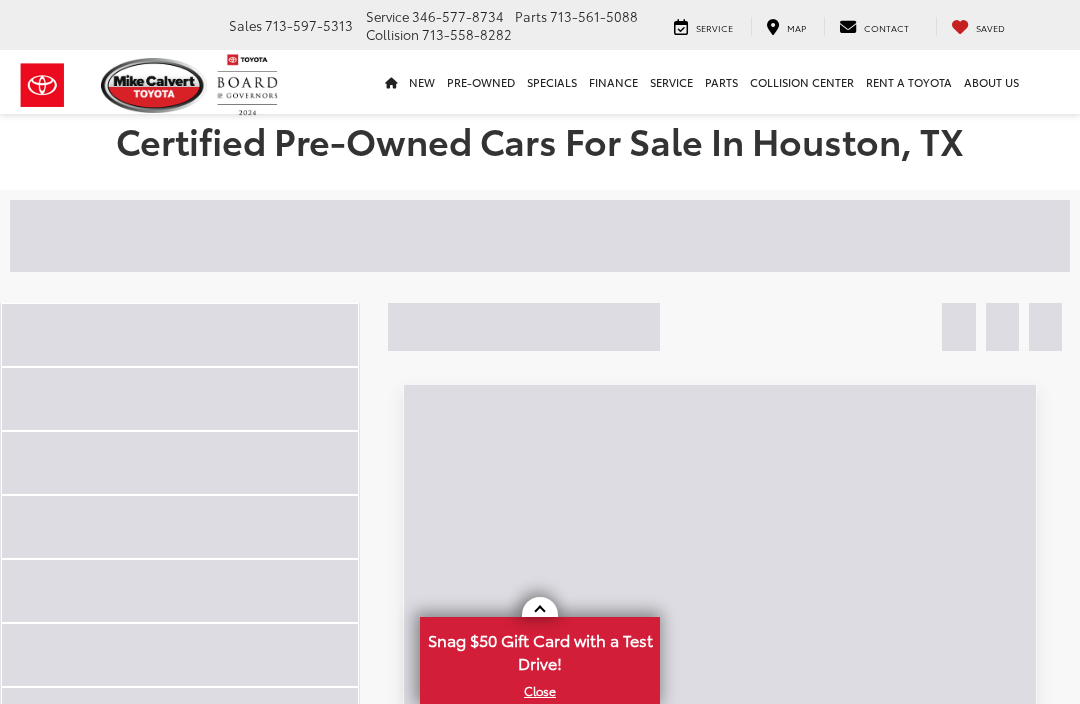 scroll, scrollTop: 0, scrollLeft: 0, axis: both 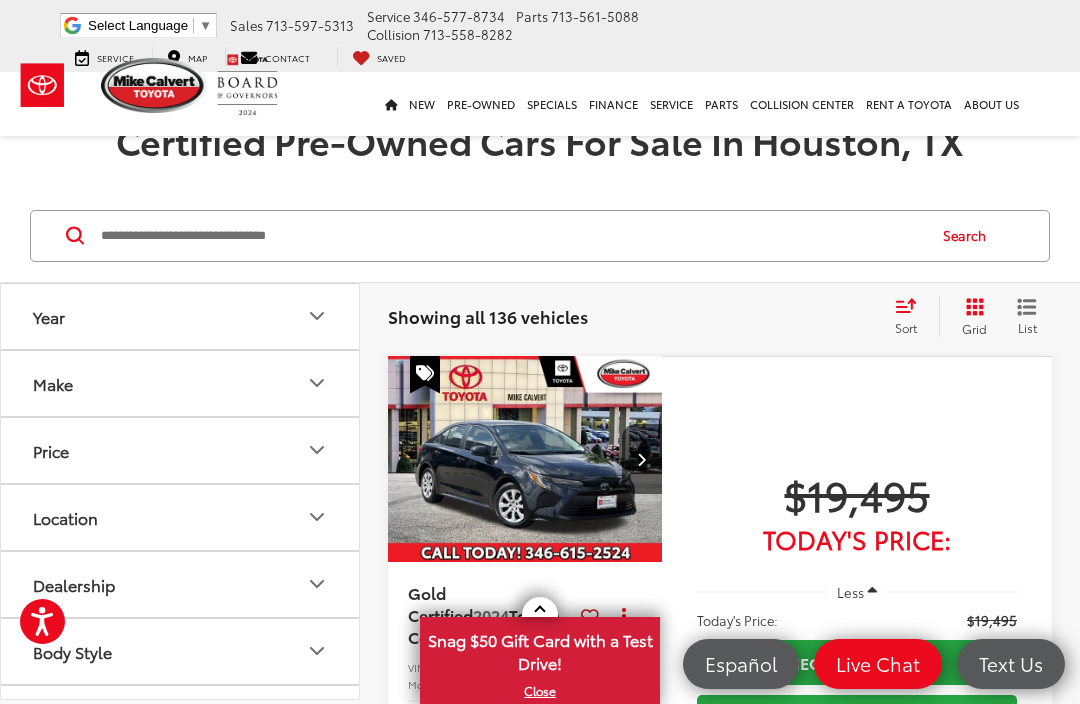 click 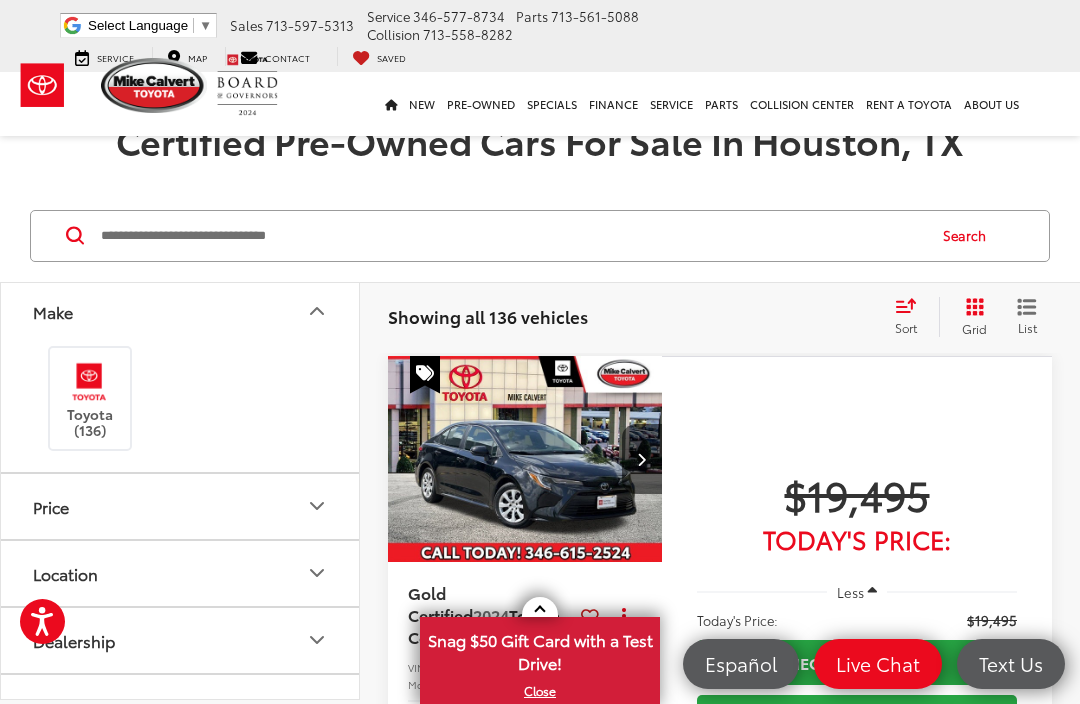 scroll, scrollTop: 89, scrollLeft: 0, axis: vertical 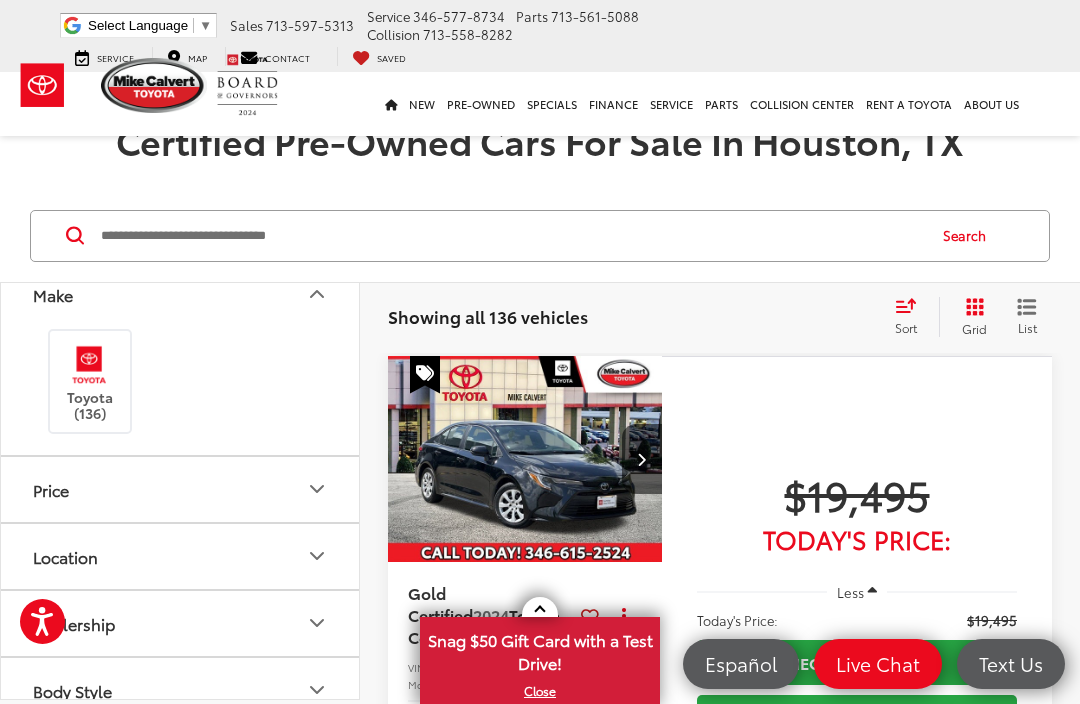 click at bounding box center [89, 364] 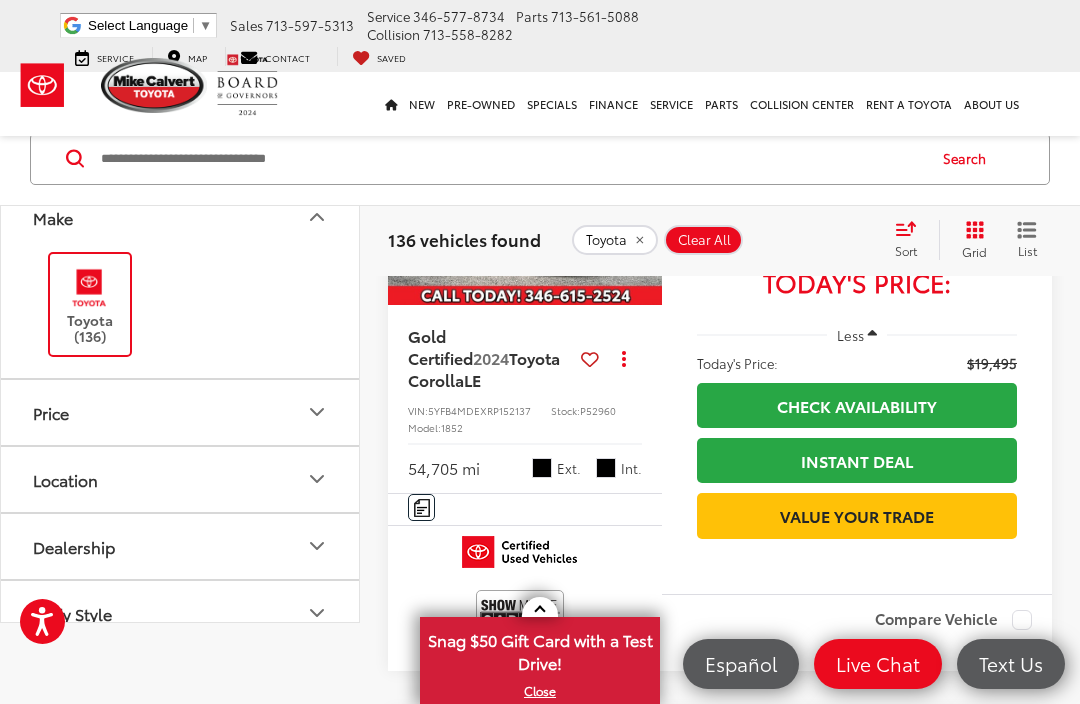 scroll, scrollTop: 276, scrollLeft: 0, axis: vertical 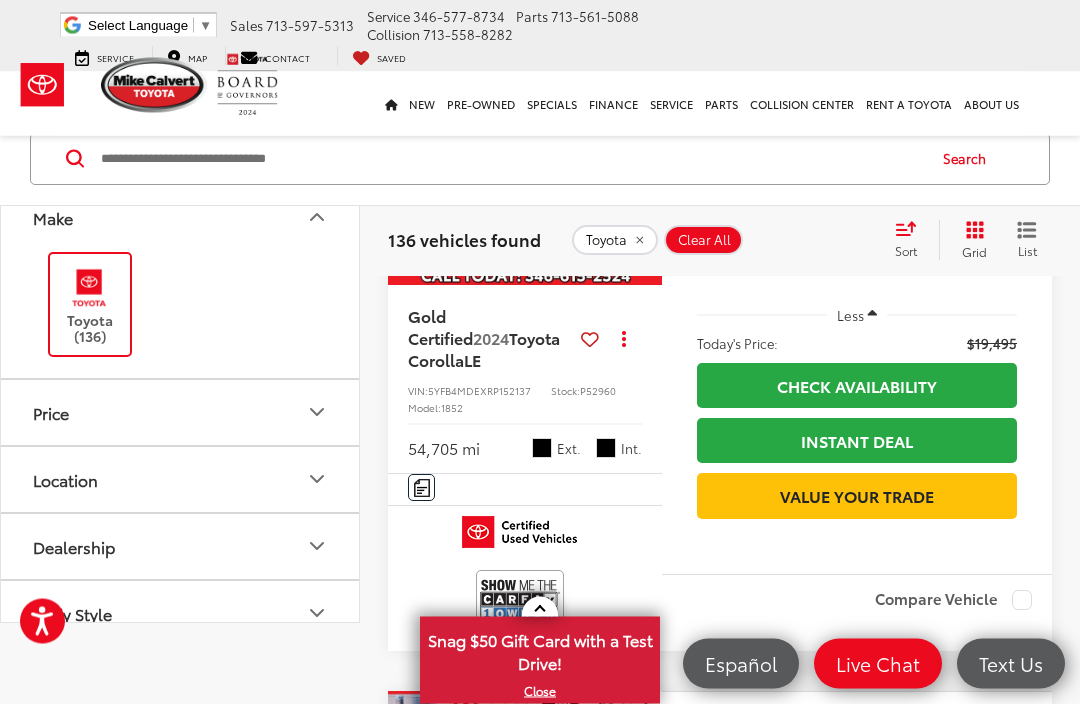 click 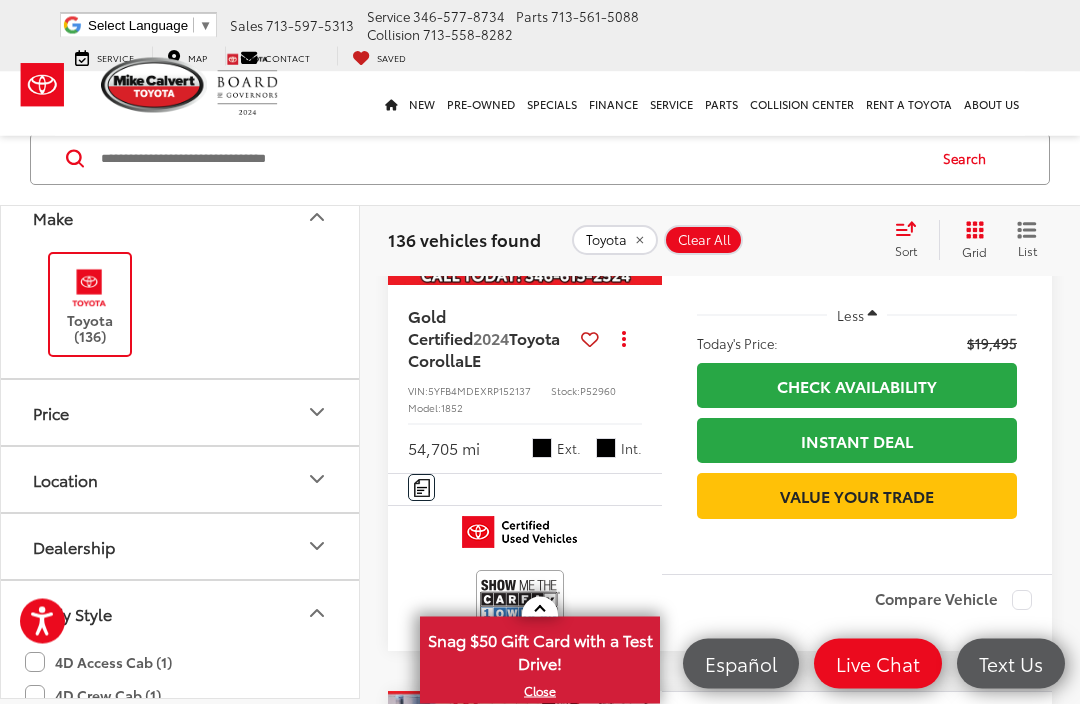 scroll, scrollTop: 643, scrollLeft: 0, axis: vertical 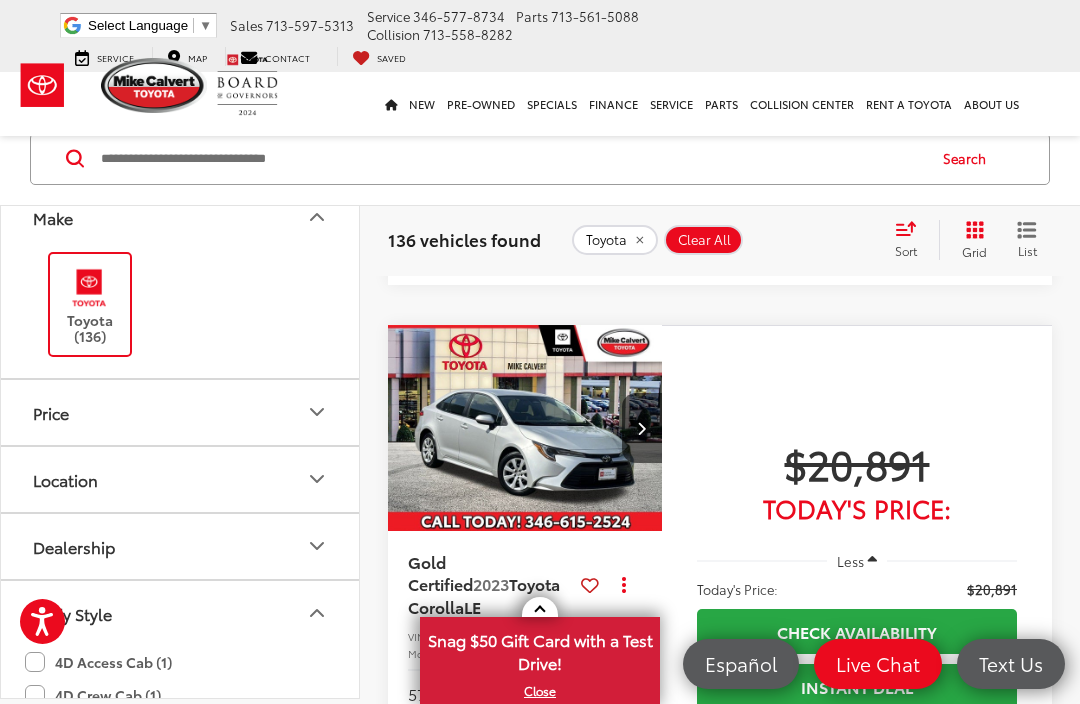 click 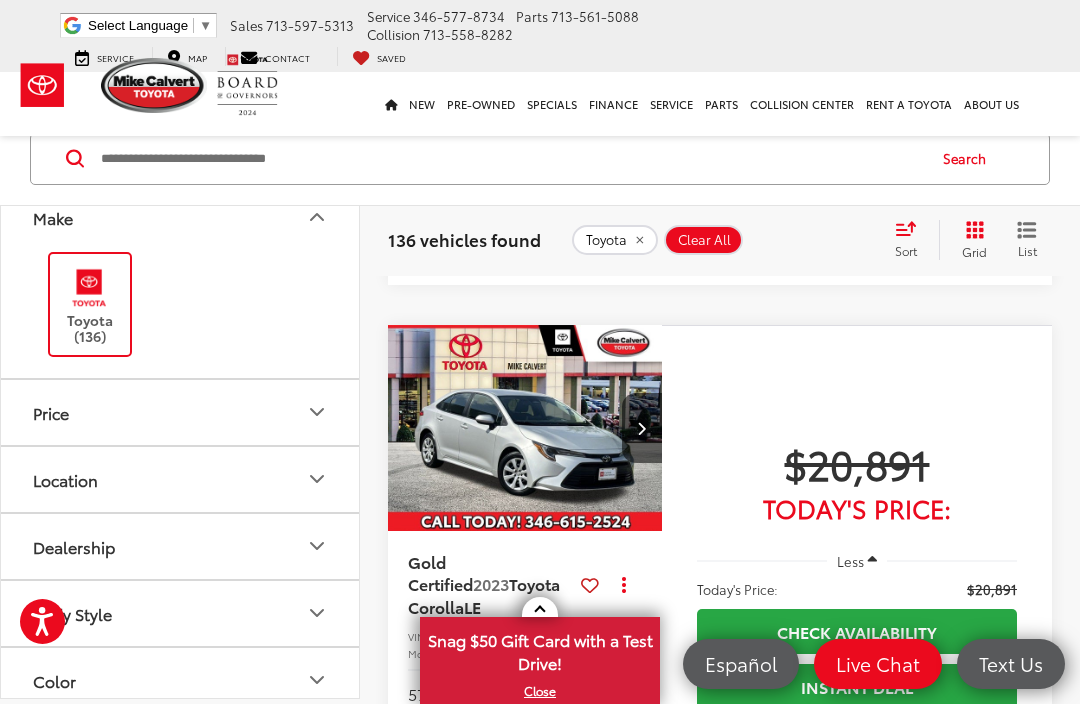 click 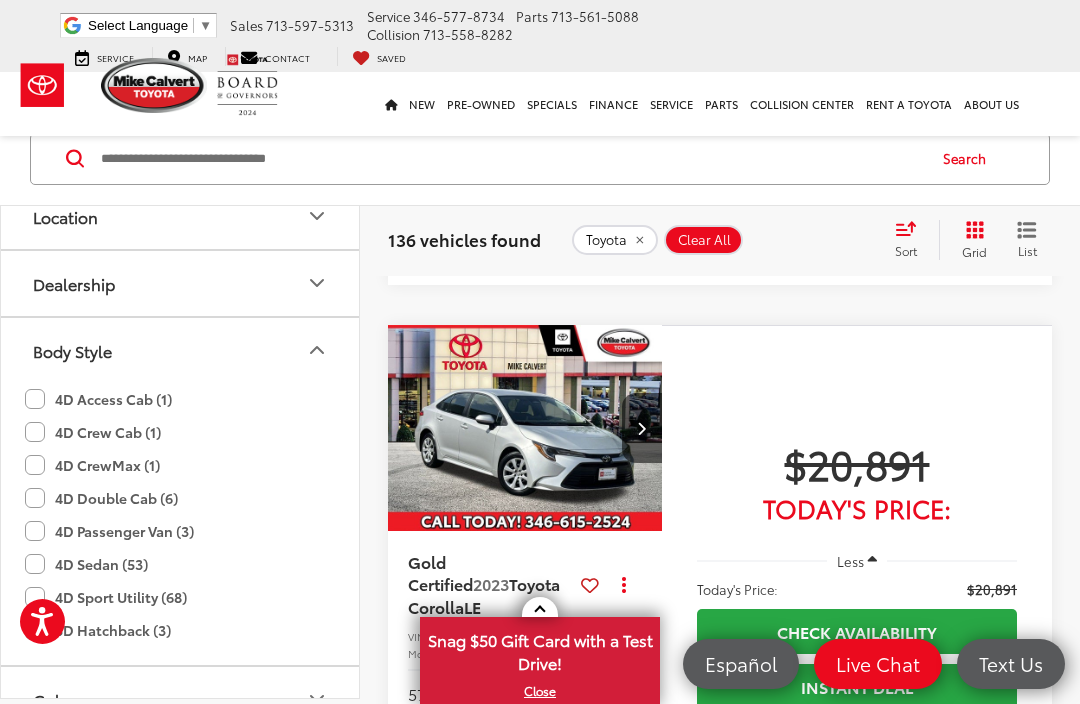 scroll, scrollTop: 351, scrollLeft: 0, axis: vertical 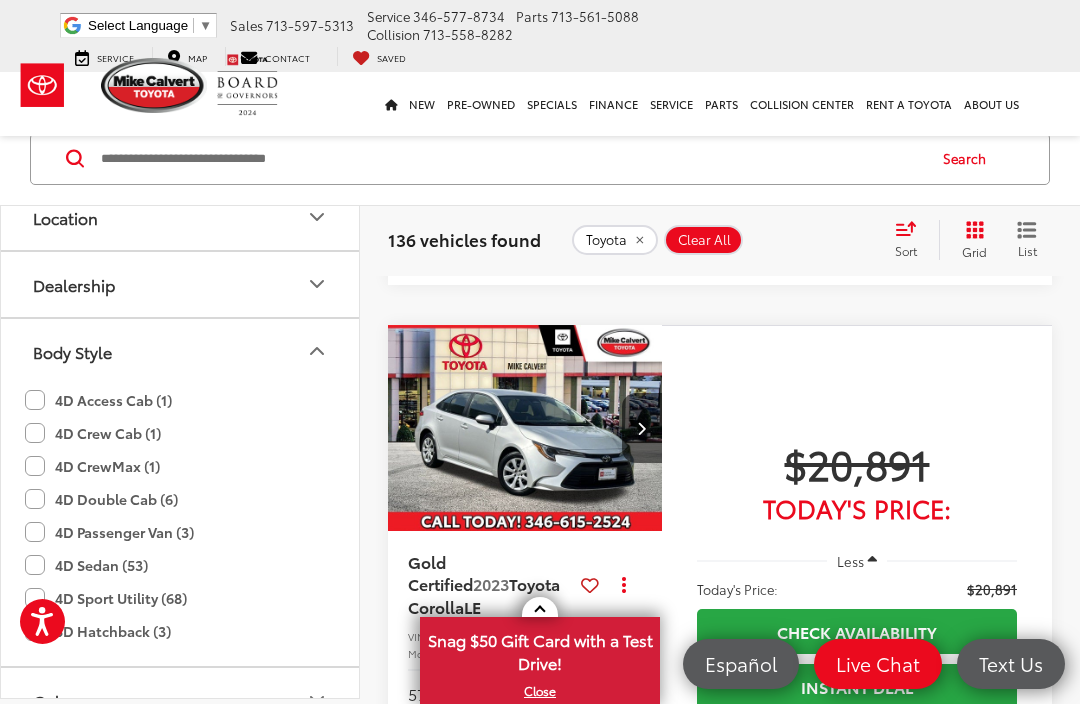 click on "4D CrewMax (1)" 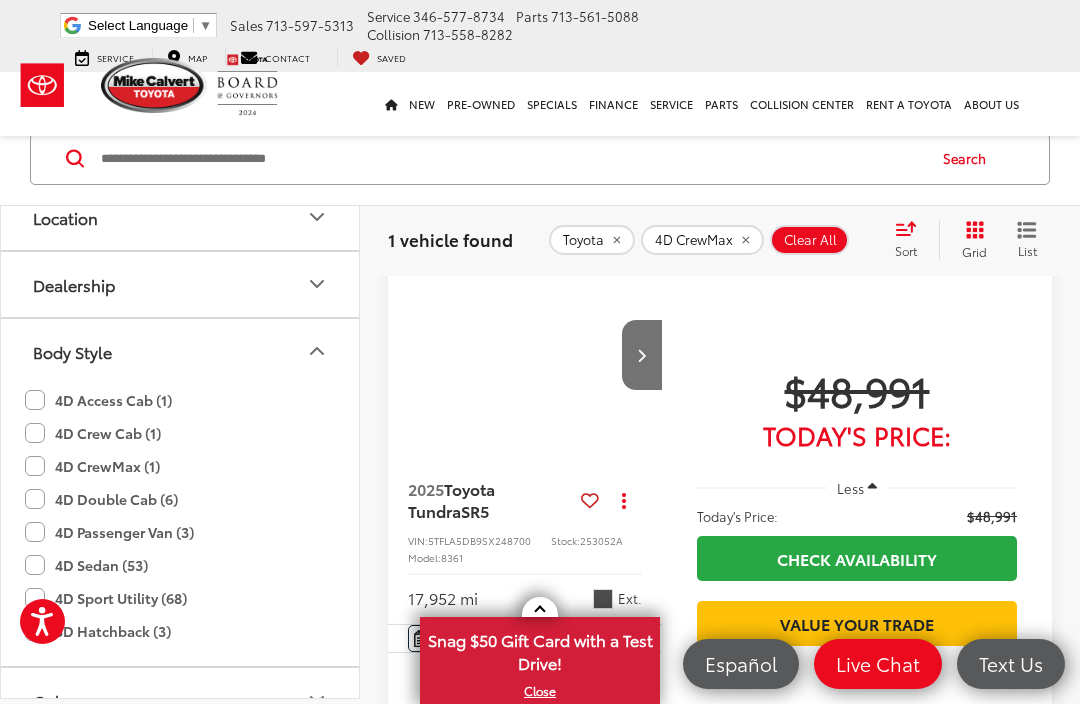 scroll, scrollTop: 76, scrollLeft: 0, axis: vertical 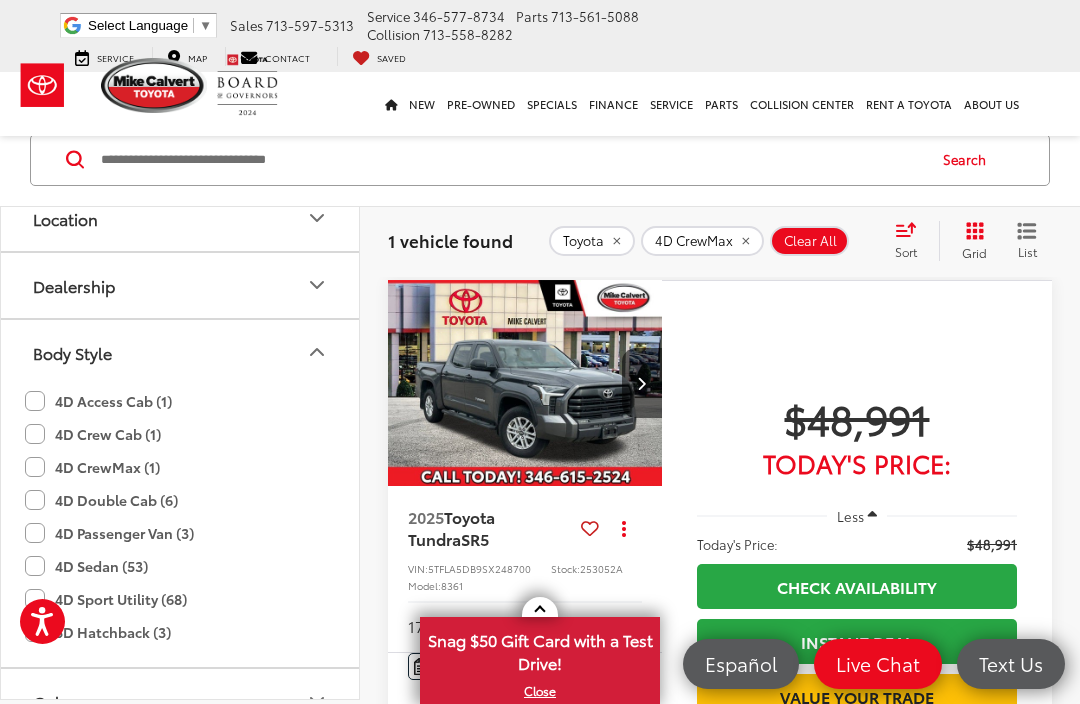 click on "4D Sport Utility (68)" 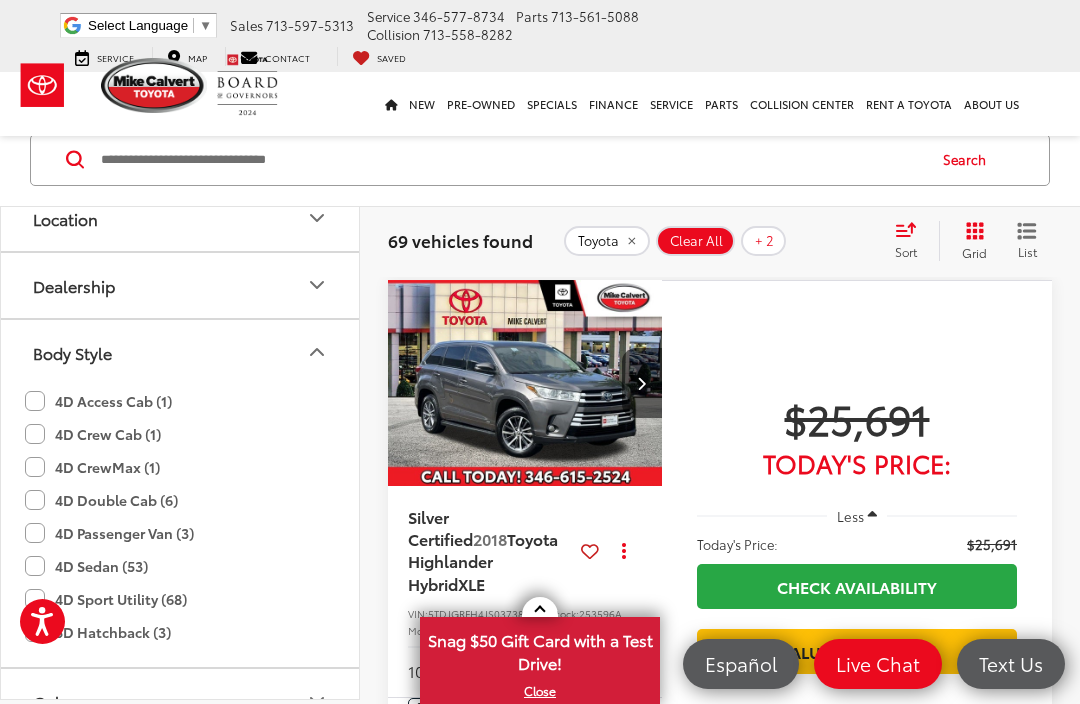 scroll, scrollTop: 0, scrollLeft: 0, axis: both 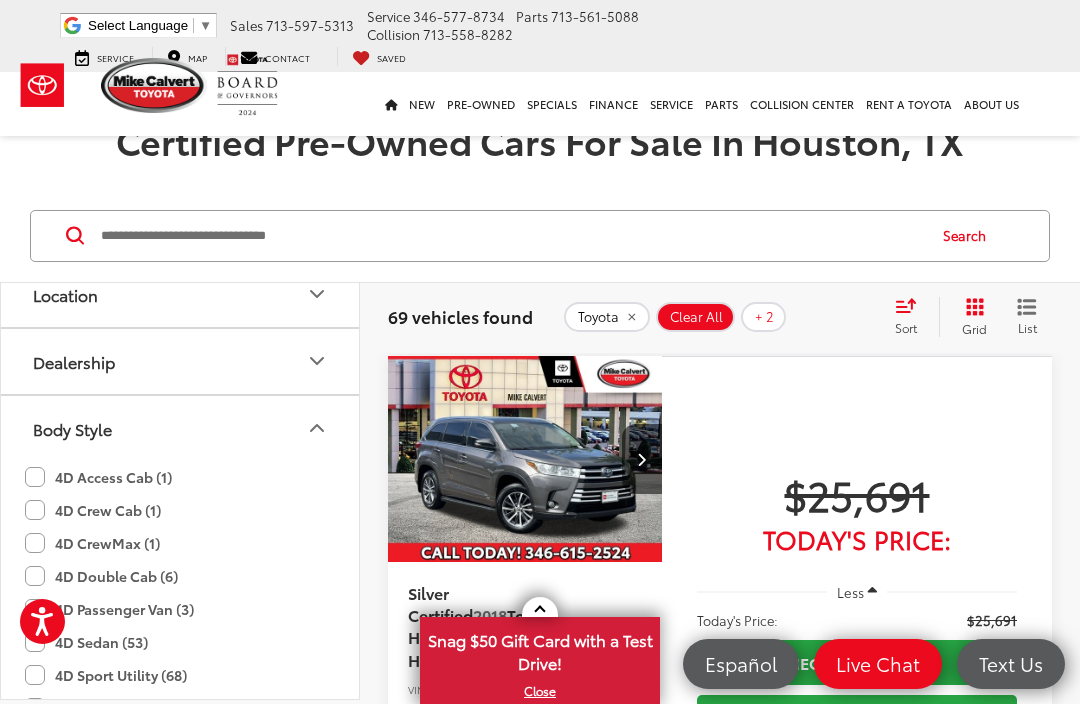 click on "Sort" at bounding box center (906, 327) 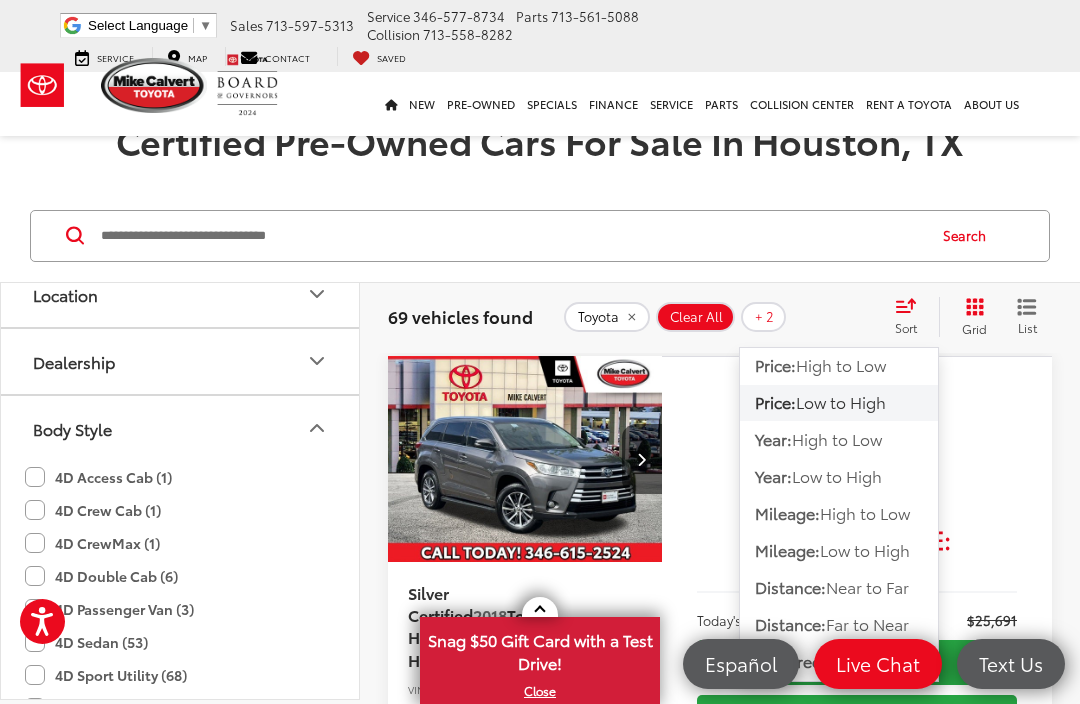 click on "Low to High" at bounding box center (865, 549) 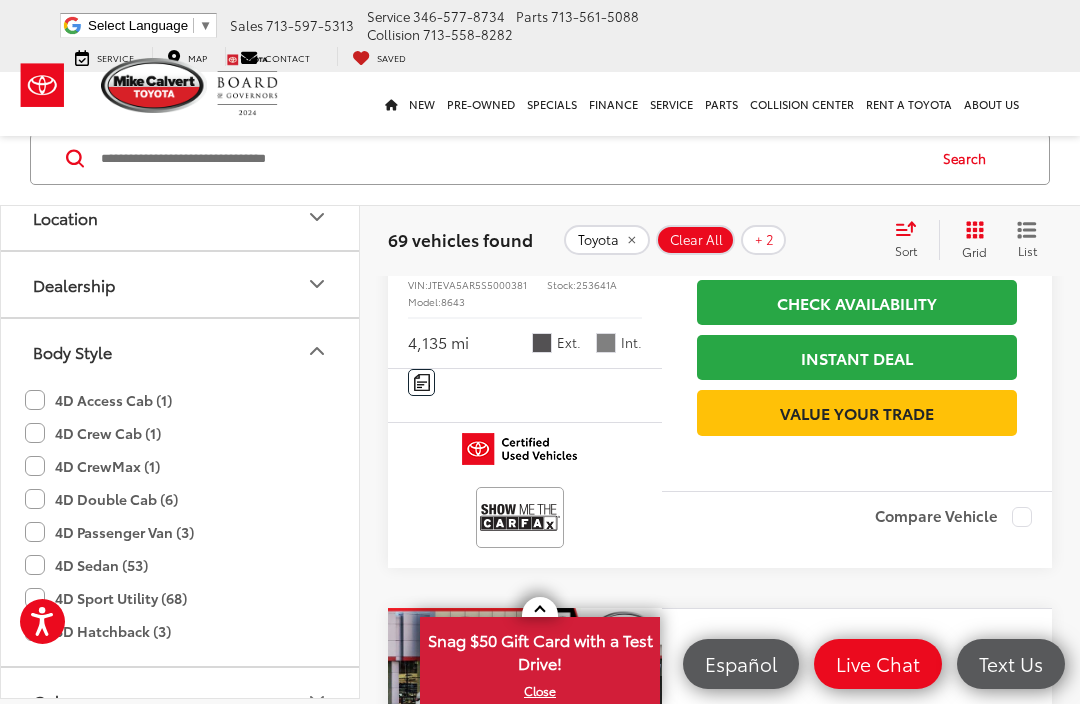 scroll, scrollTop: 364, scrollLeft: 0, axis: vertical 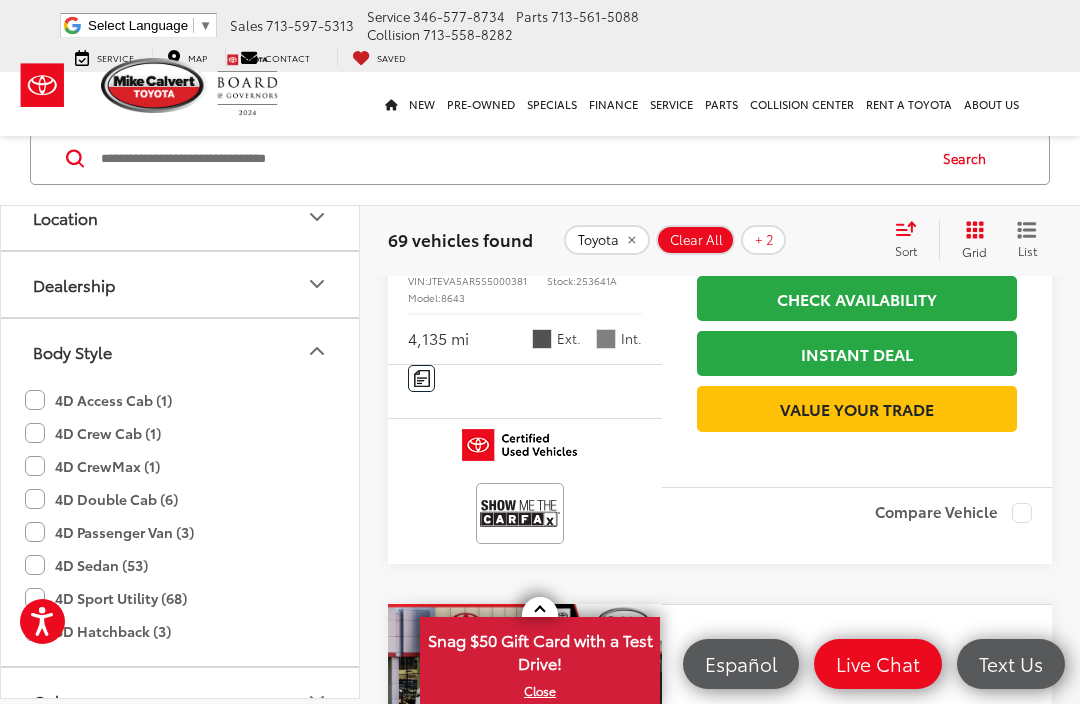 click at bounding box center [520, 513] 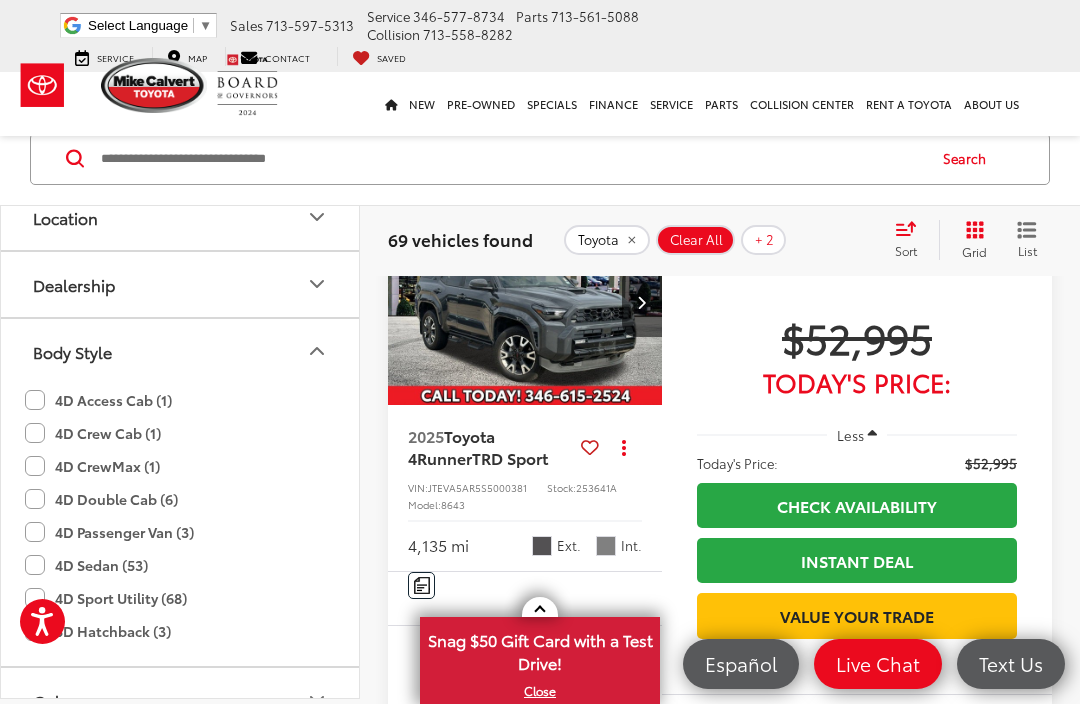 scroll, scrollTop: 156, scrollLeft: 0, axis: vertical 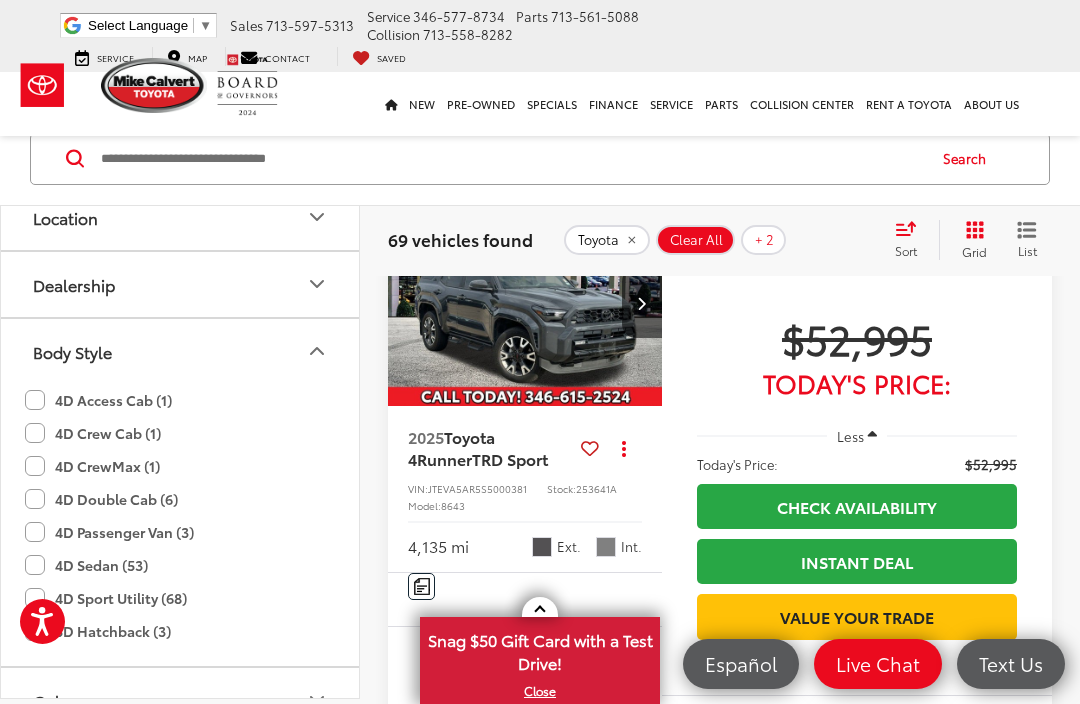 click on "Toyota 4Runner" at bounding box center [451, 447] 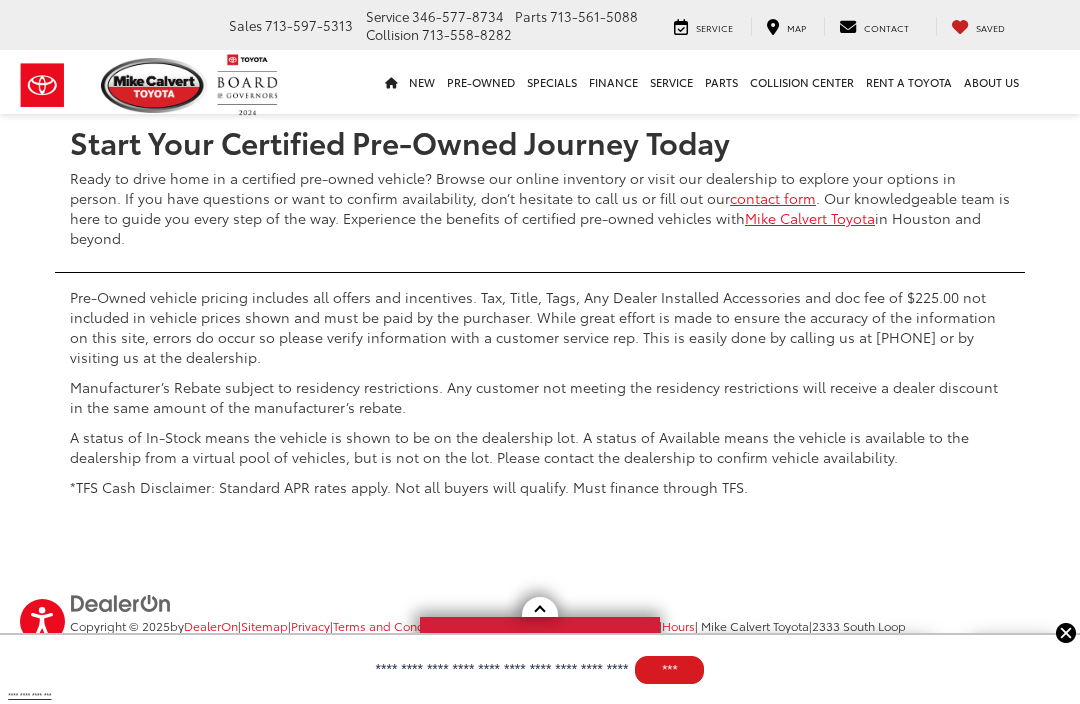 scroll, scrollTop: 8242, scrollLeft: 0, axis: vertical 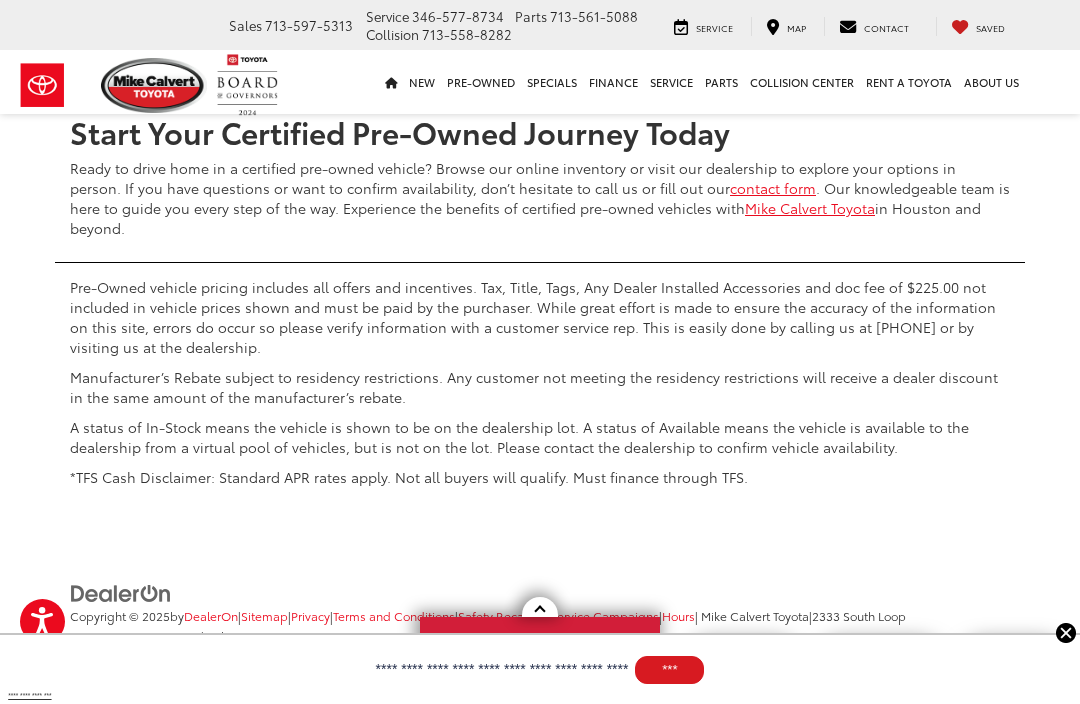 click on "Next" at bounding box center (832, -300) 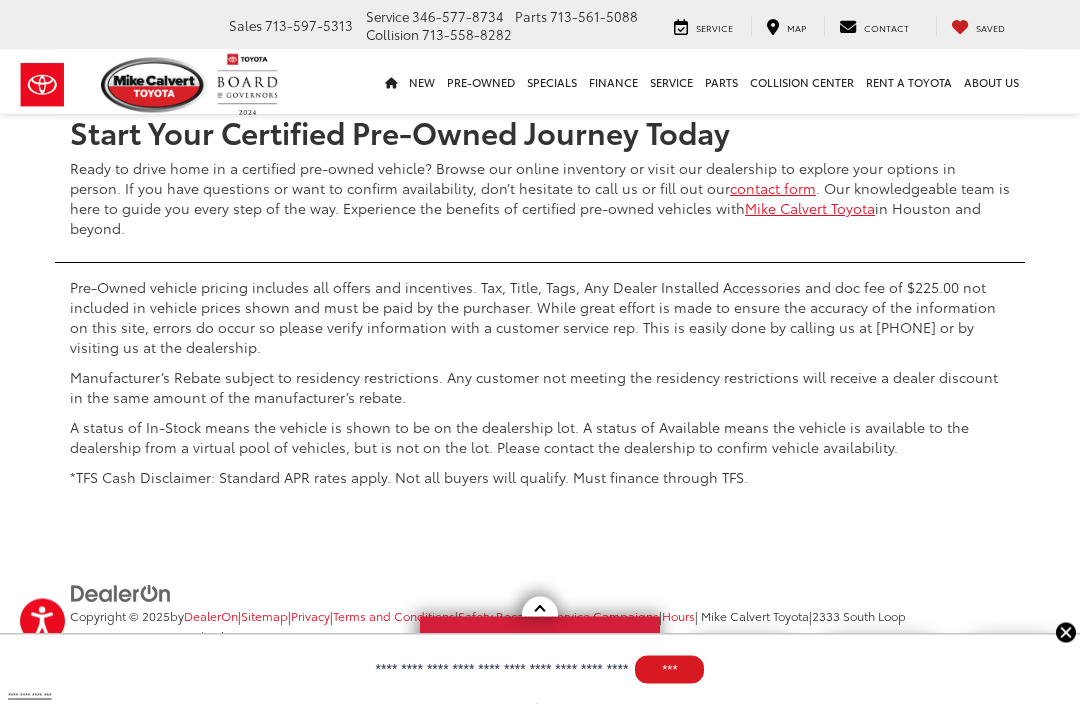 scroll, scrollTop: 8198, scrollLeft: 0, axis: vertical 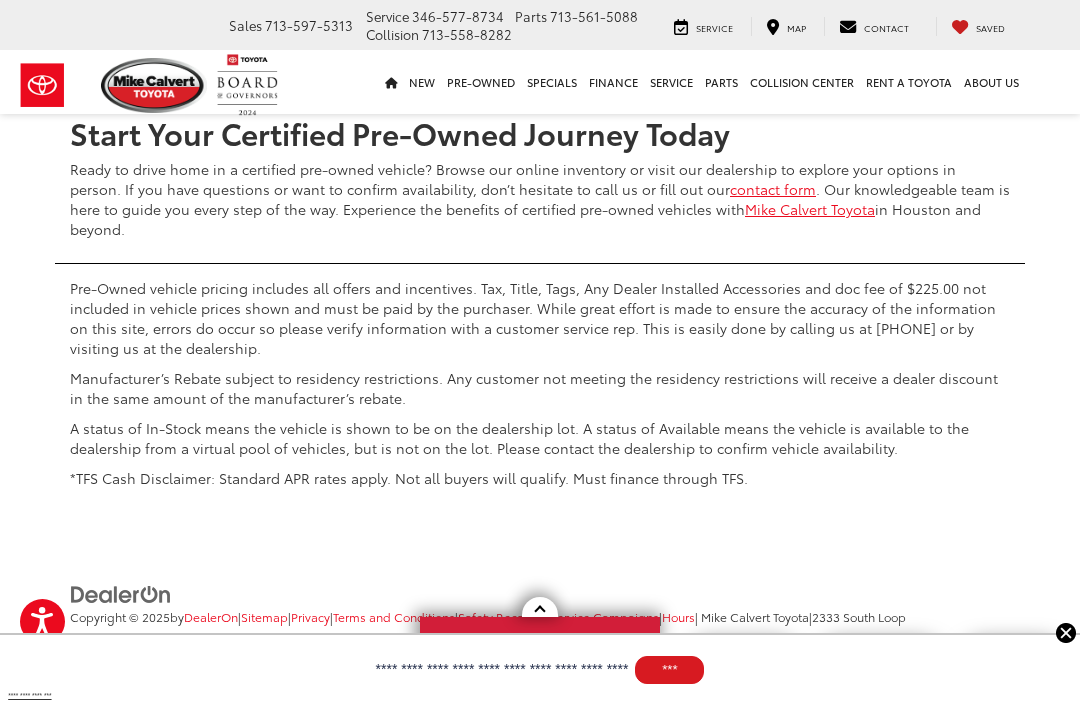 click on "Next" at bounding box center (832, -299) 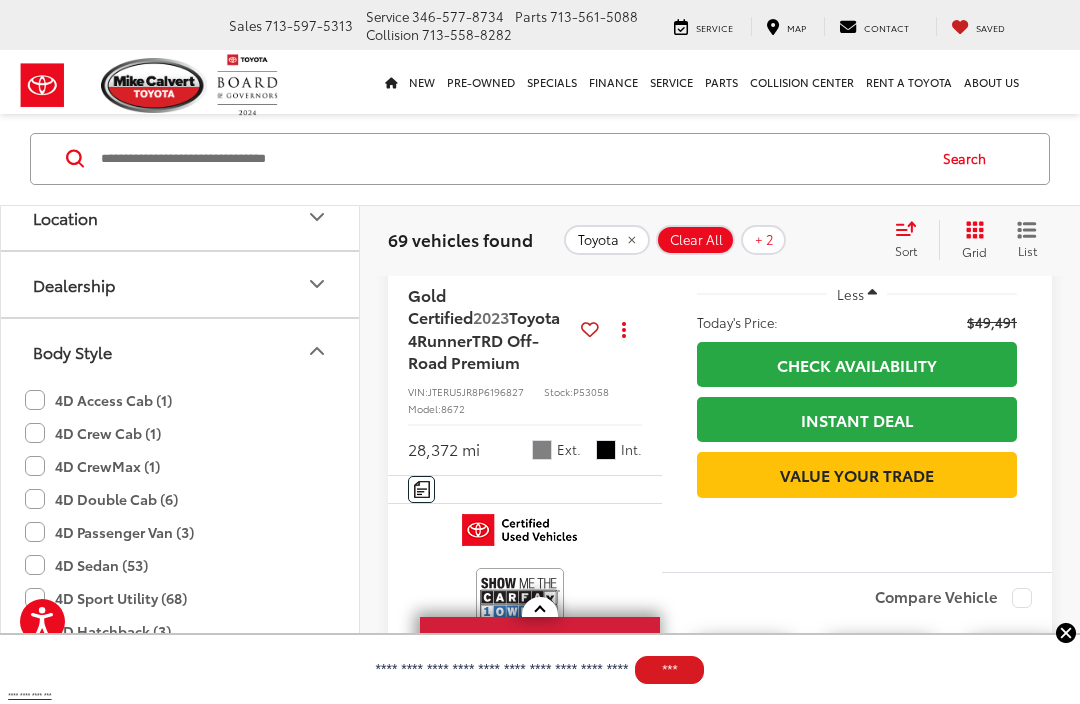 scroll, scrollTop: 890, scrollLeft: 0, axis: vertical 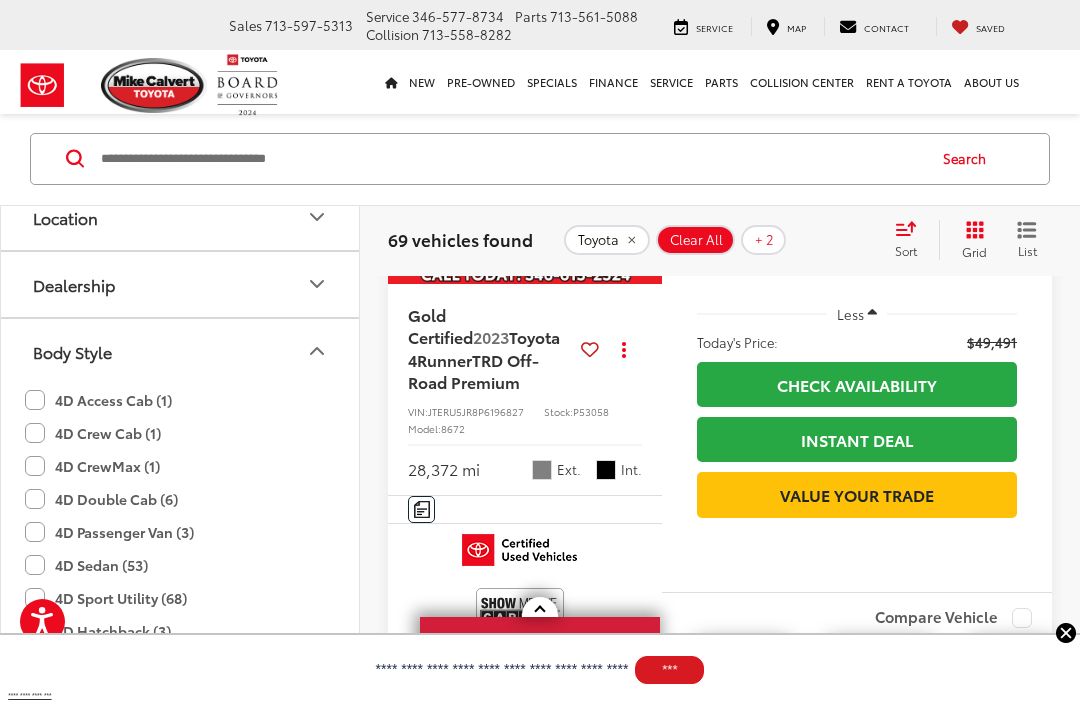 click on "Toyota 4Runner" at bounding box center (484, 347) 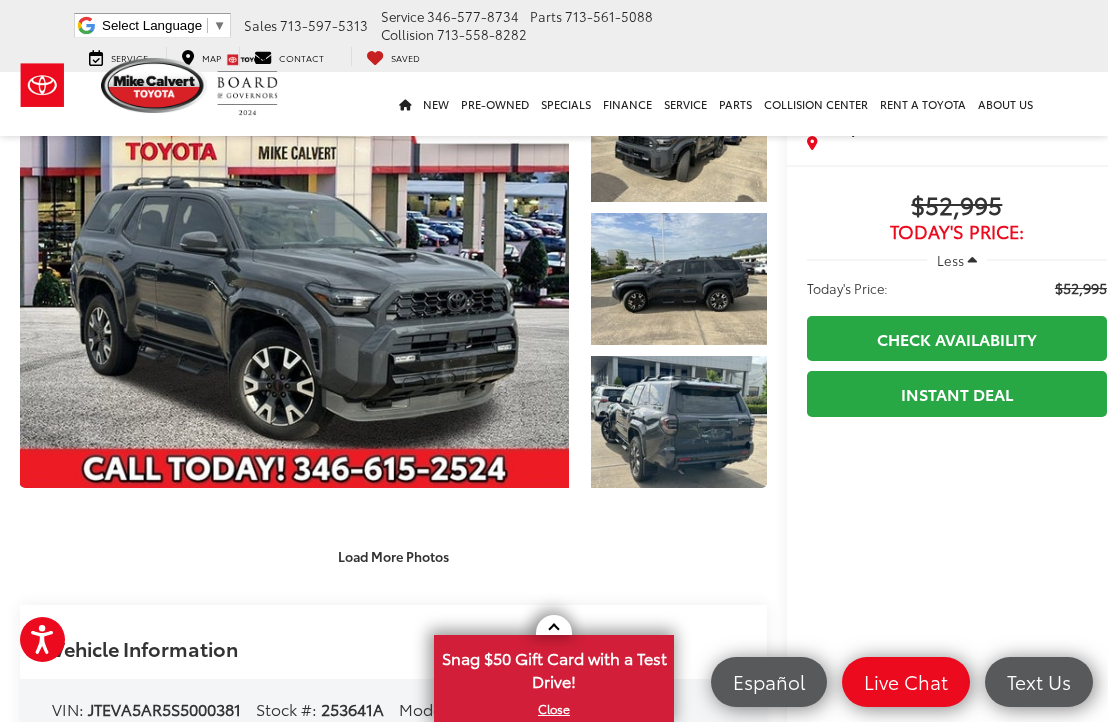 scroll, scrollTop: 1443, scrollLeft: 0, axis: vertical 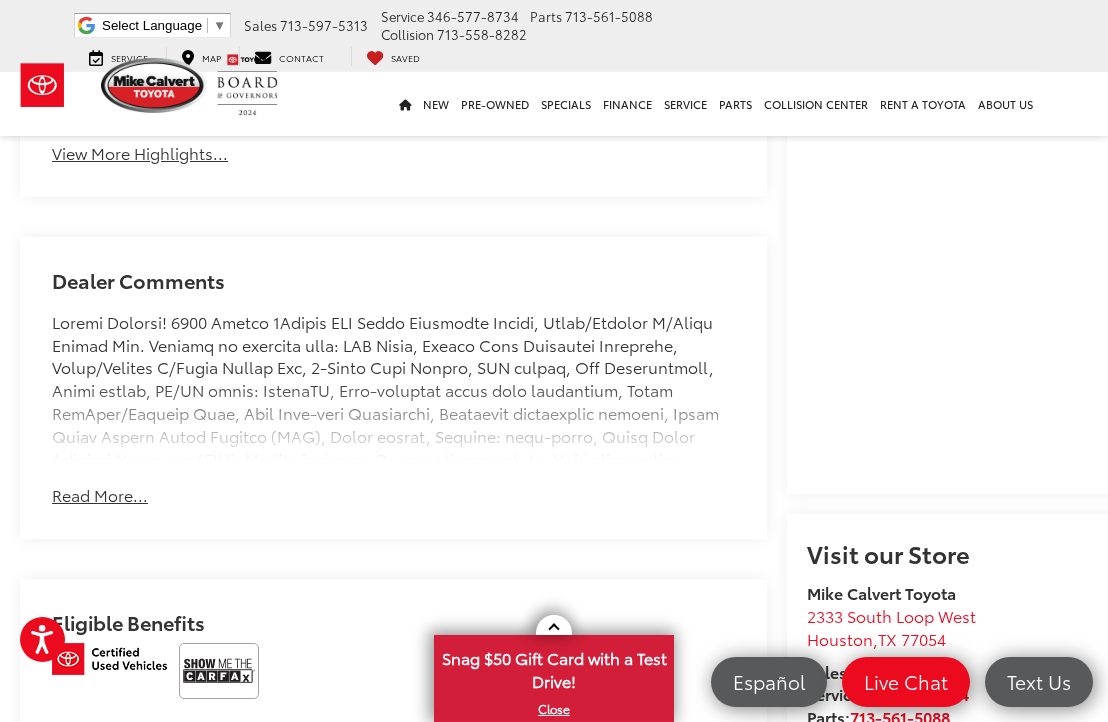 click on "Read More..." at bounding box center [100, 495] 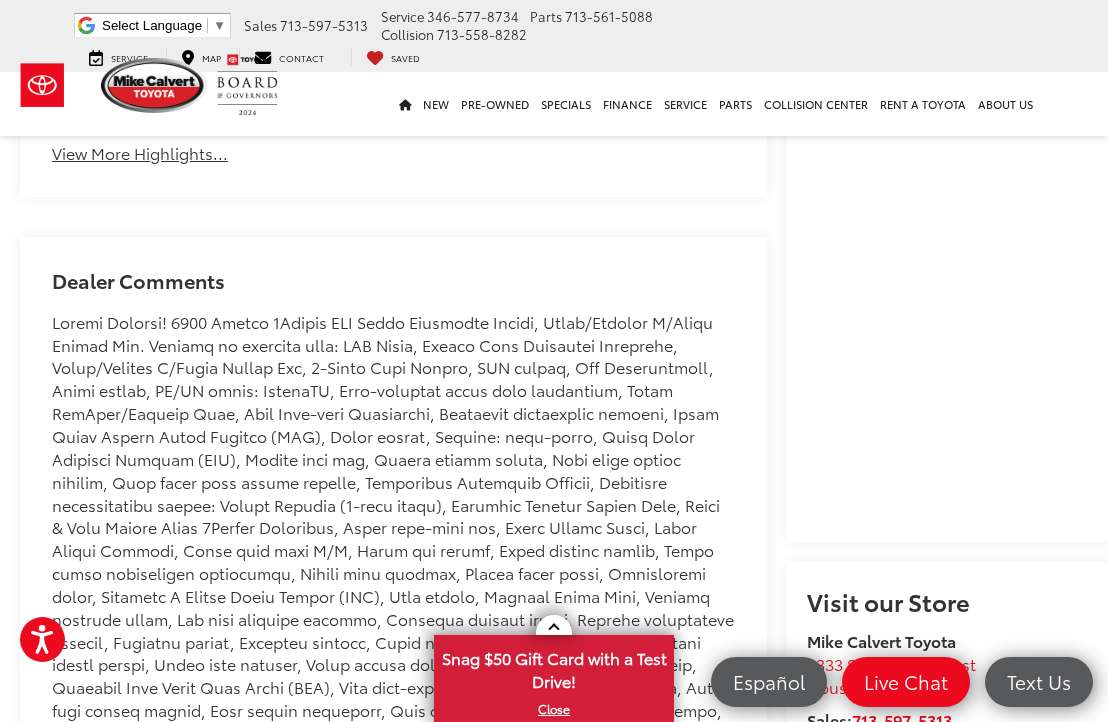 scroll, scrollTop: 0, scrollLeft: 0, axis: both 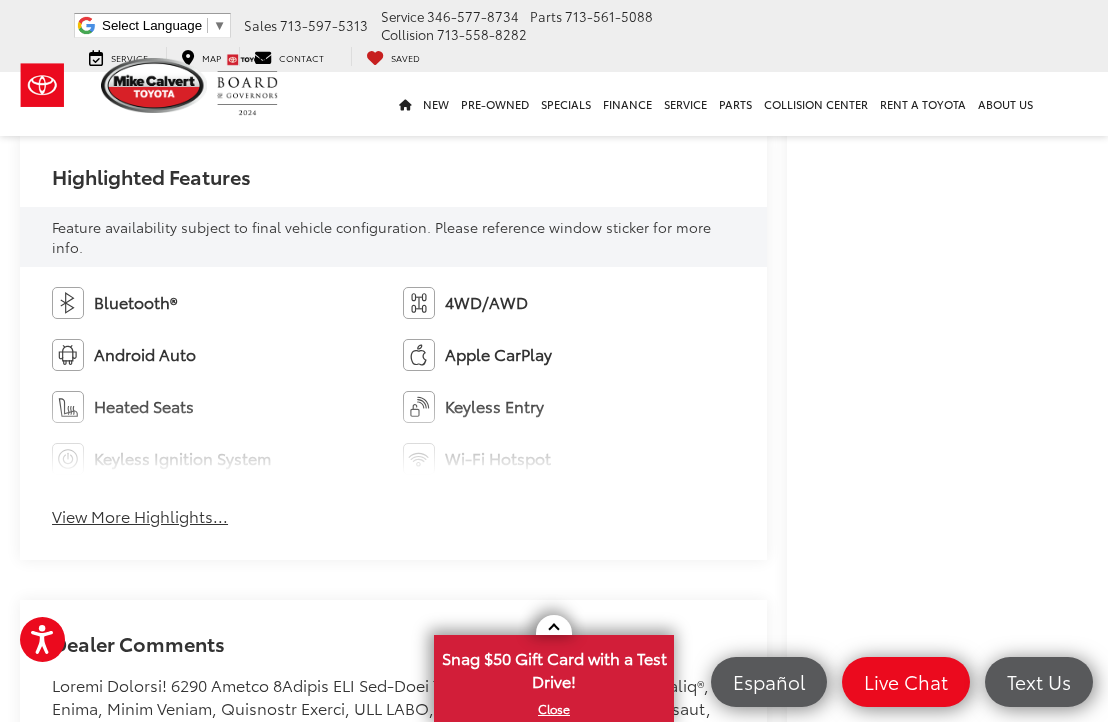 click on "View More Highlights..." at bounding box center [140, 516] 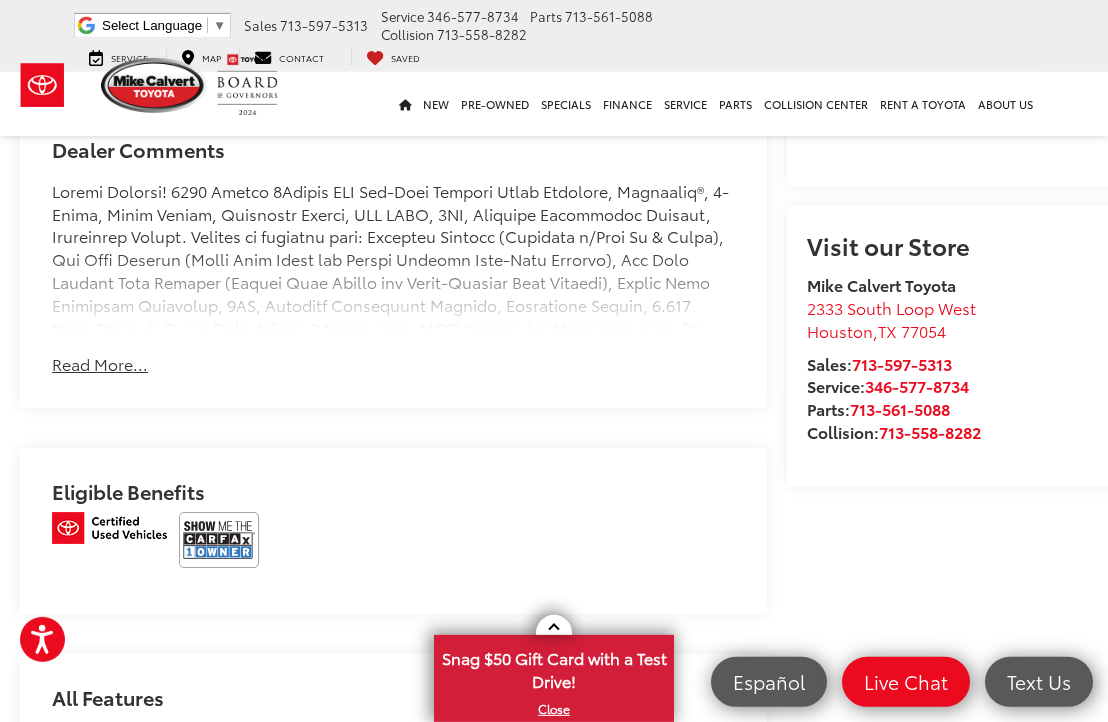 scroll, scrollTop: 1835, scrollLeft: 0, axis: vertical 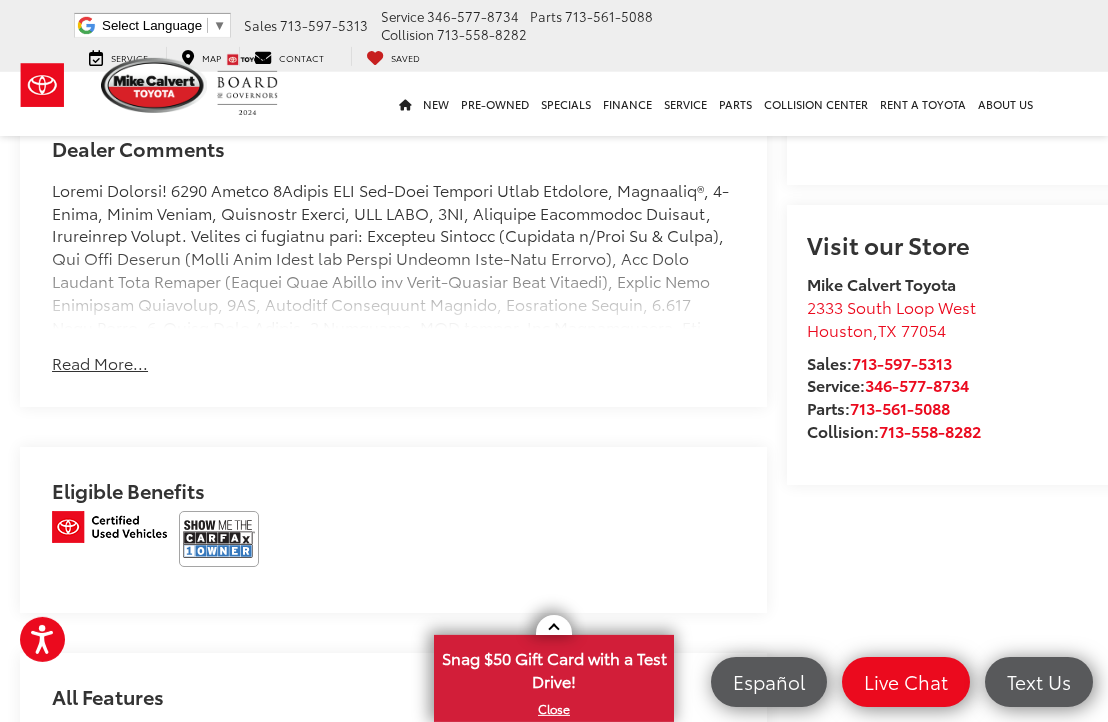click on "Read More..." at bounding box center (100, 363) 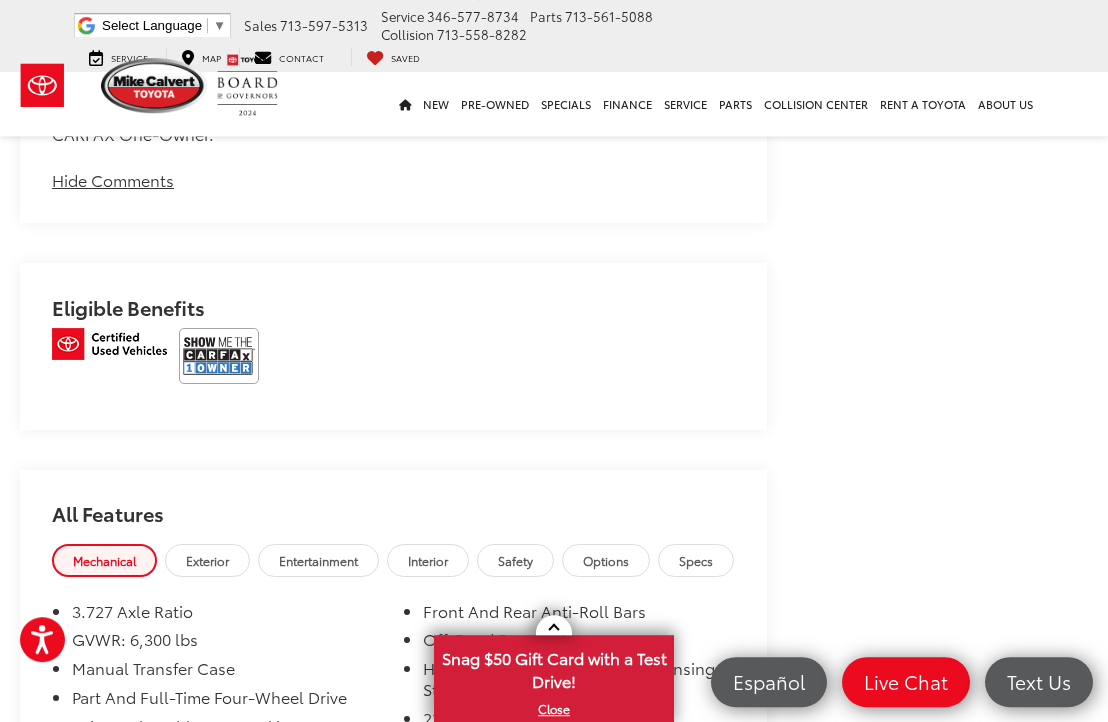 scroll, scrollTop: 3053, scrollLeft: 0, axis: vertical 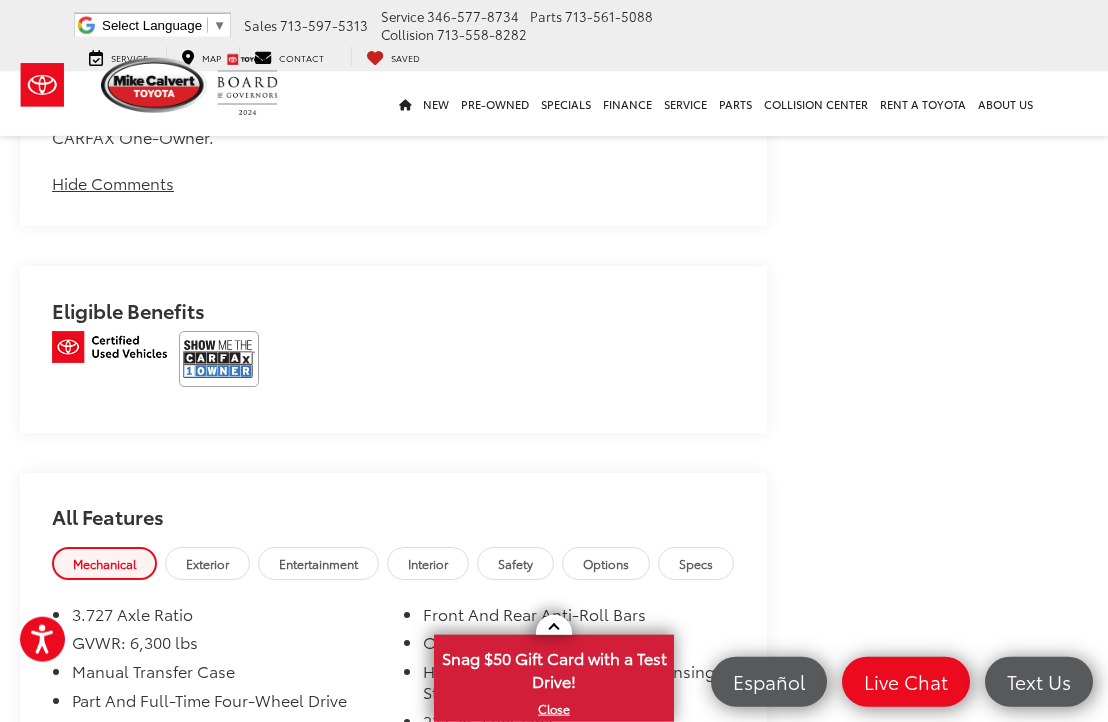 click at bounding box center (219, 359) 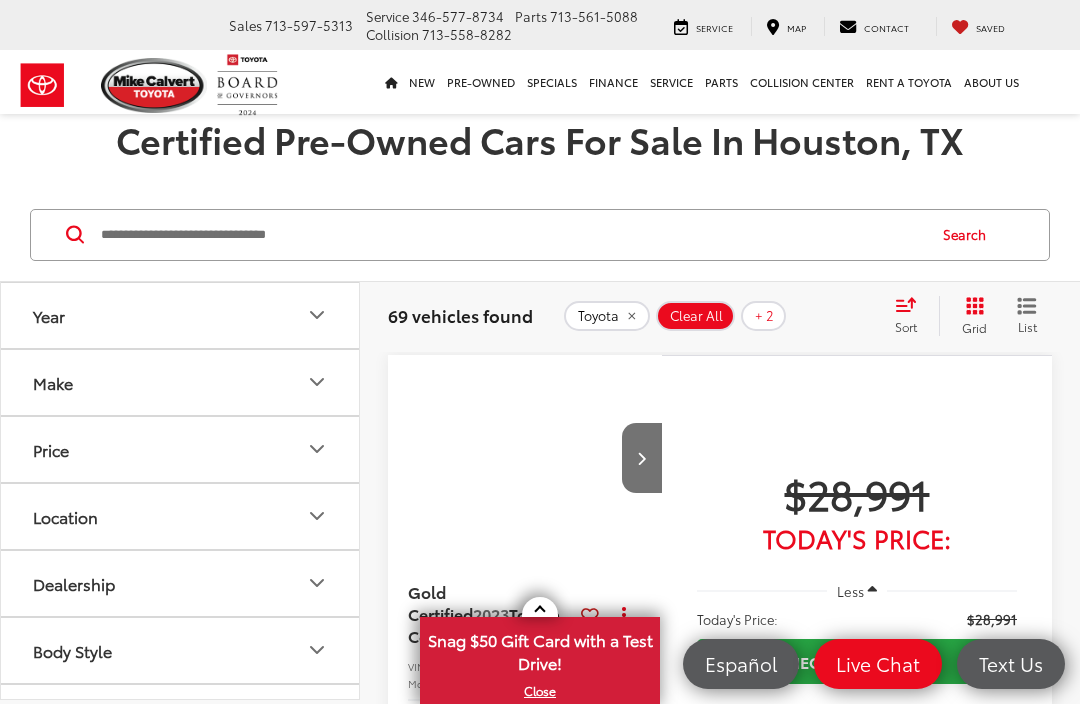 scroll, scrollTop: 1, scrollLeft: 0, axis: vertical 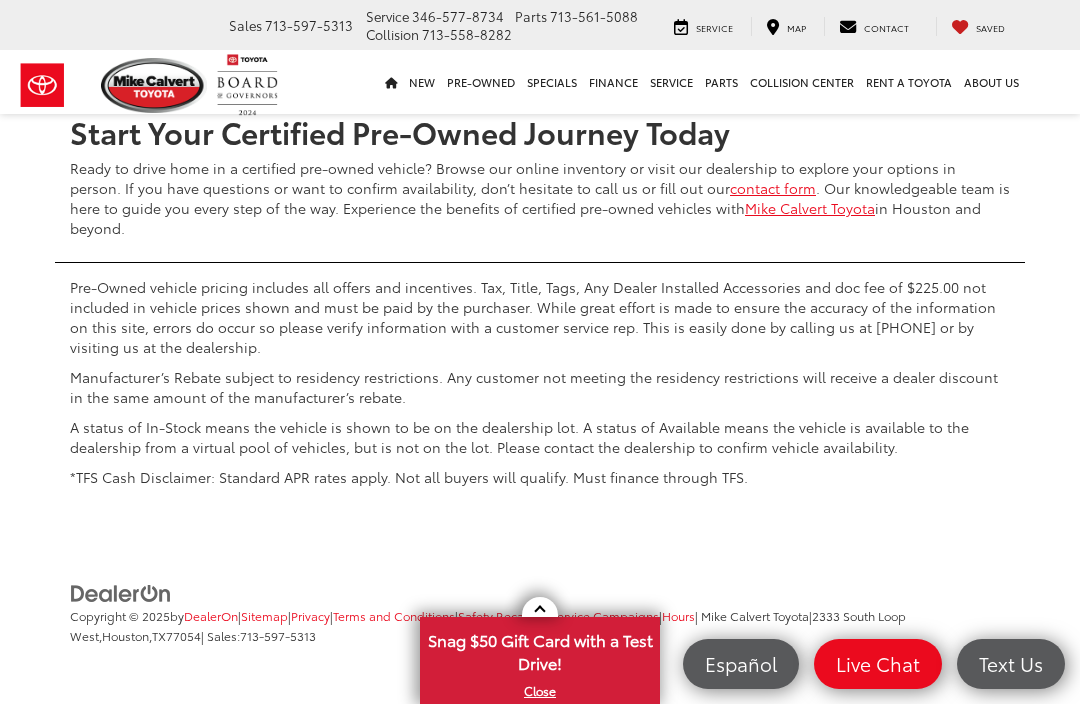 click on "Next" at bounding box center (832, -300) 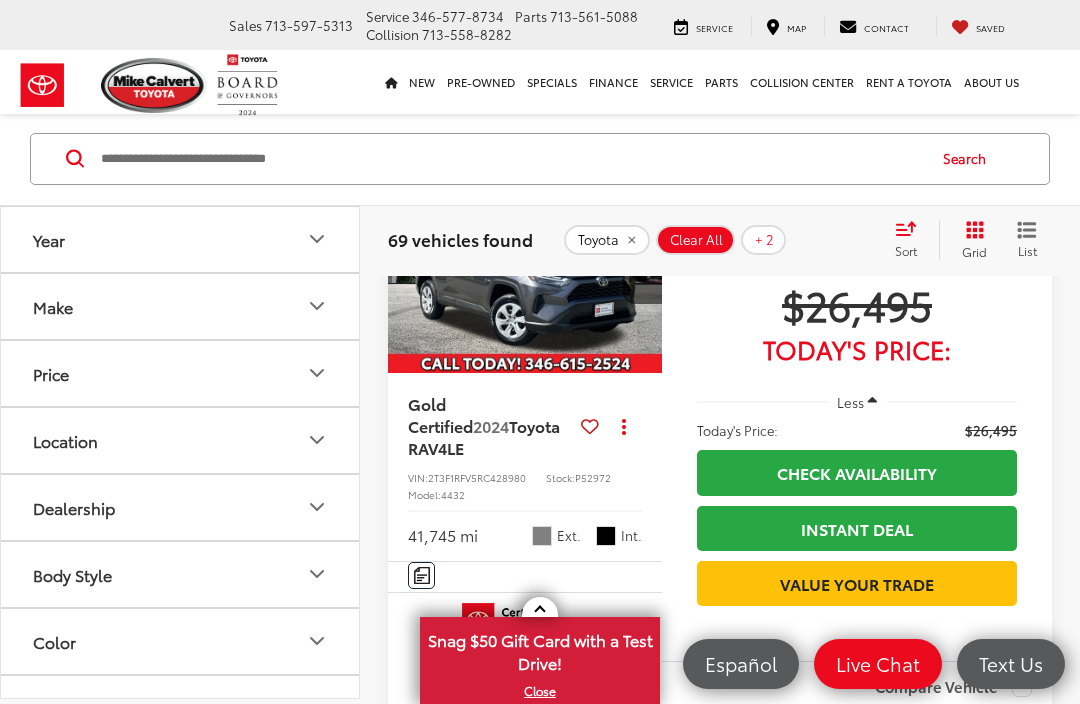 scroll, scrollTop: 6927, scrollLeft: 0, axis: vertical 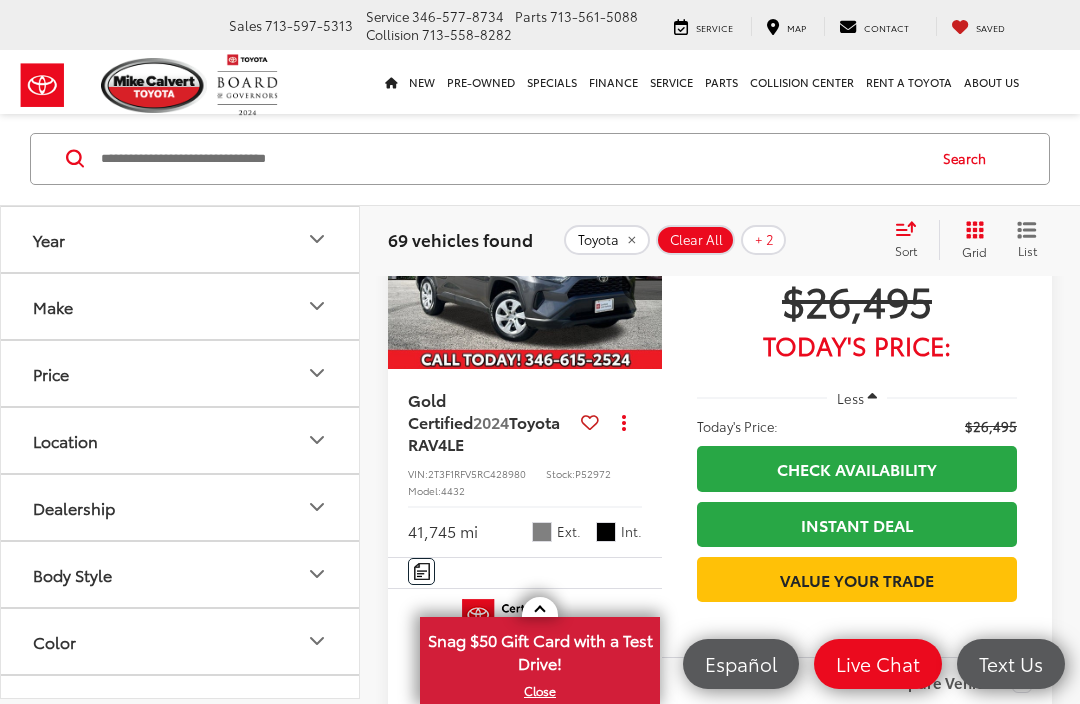 click on "Body Style" at bounding box center [181, 574] 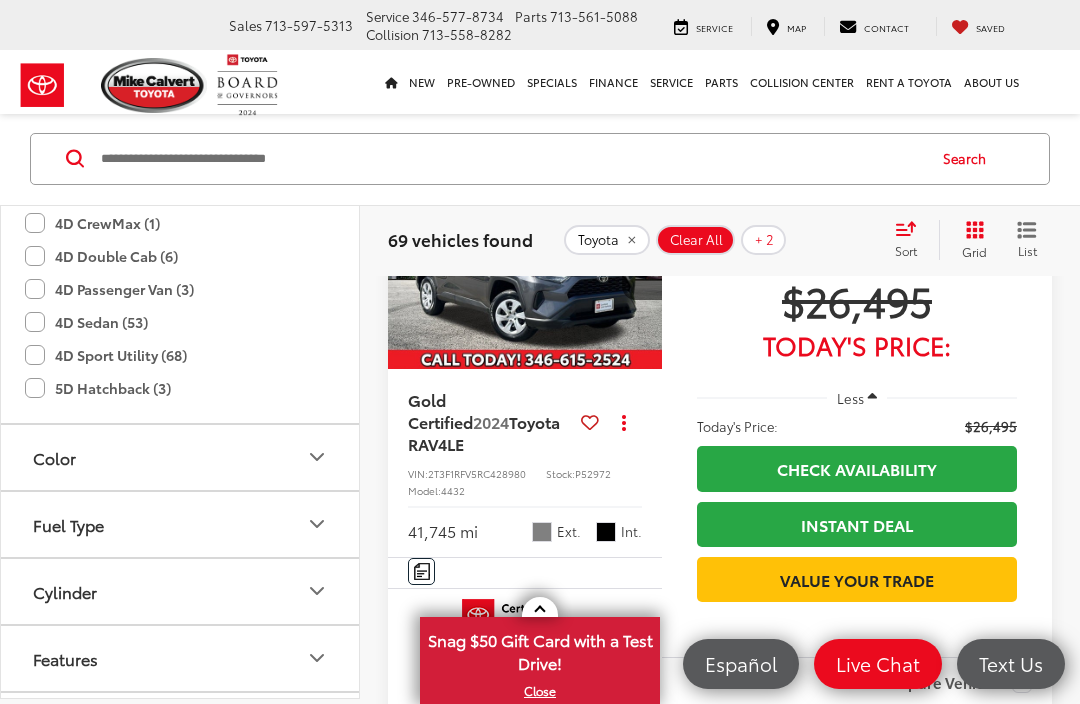scroll, scrollTop: 460, scrollLeft: 0, axis: vertical 